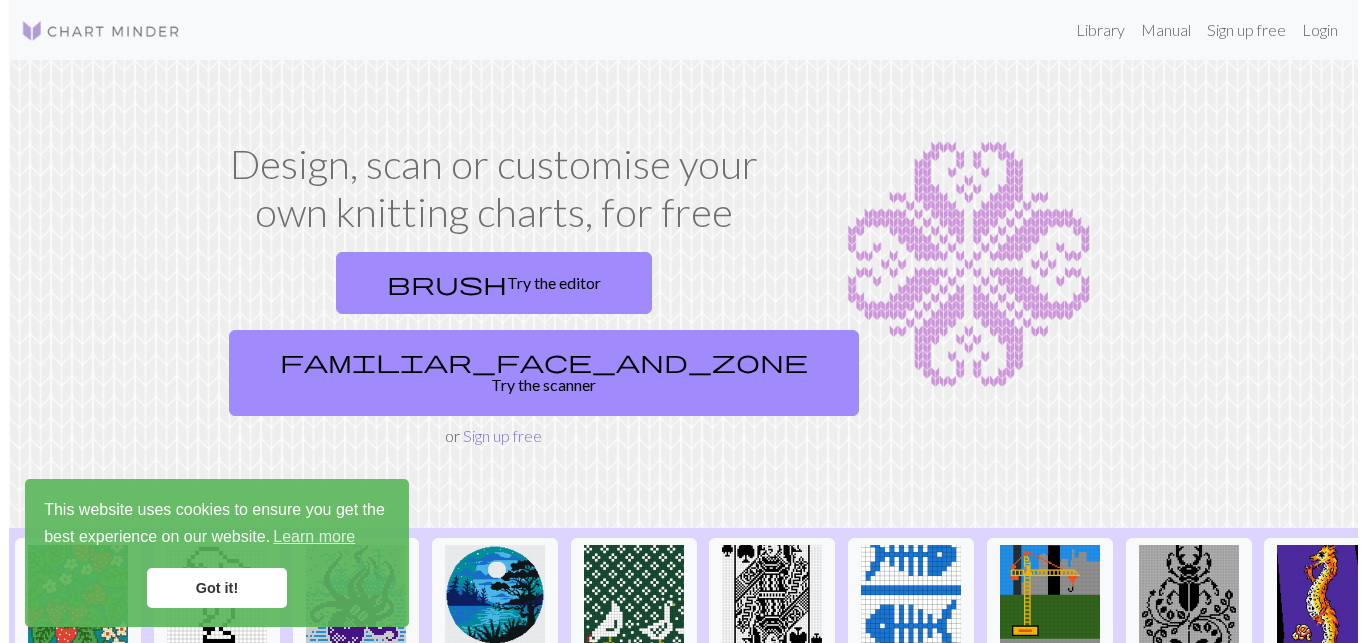 scroll, scrollTop: 0, scrollLeft: 0, axis: both 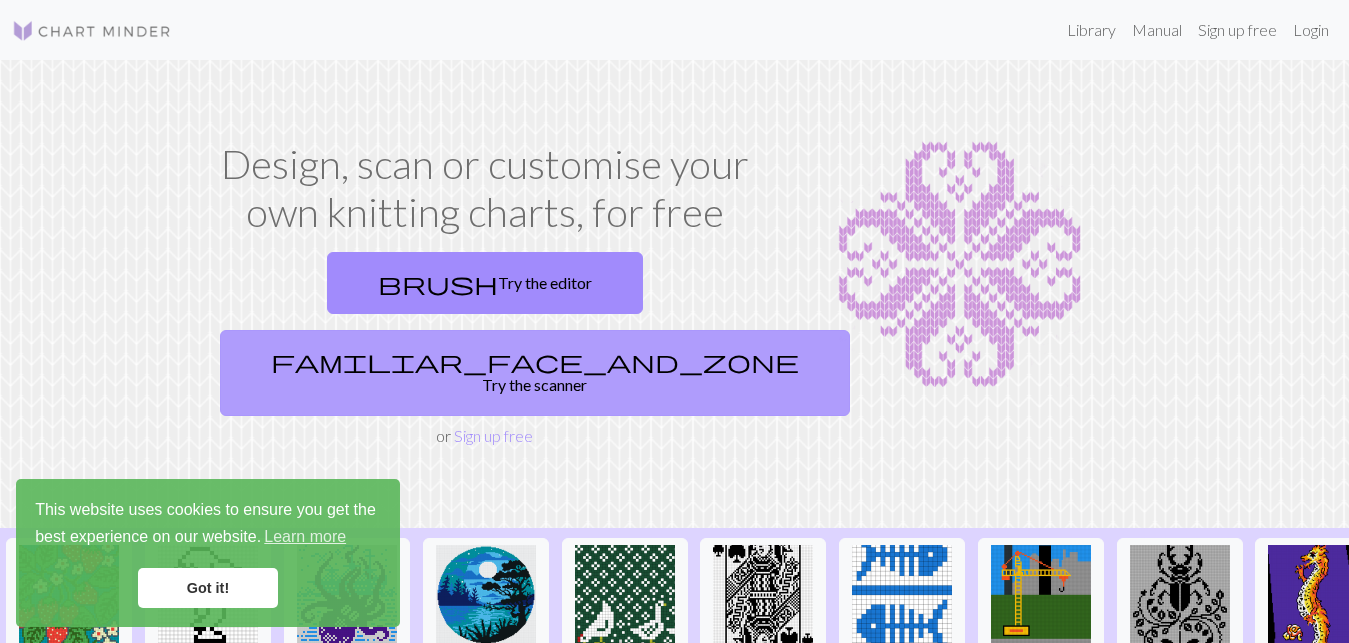 click on "familiar_face_and_zone  Try the scanner" at bounding box center (535, 373) 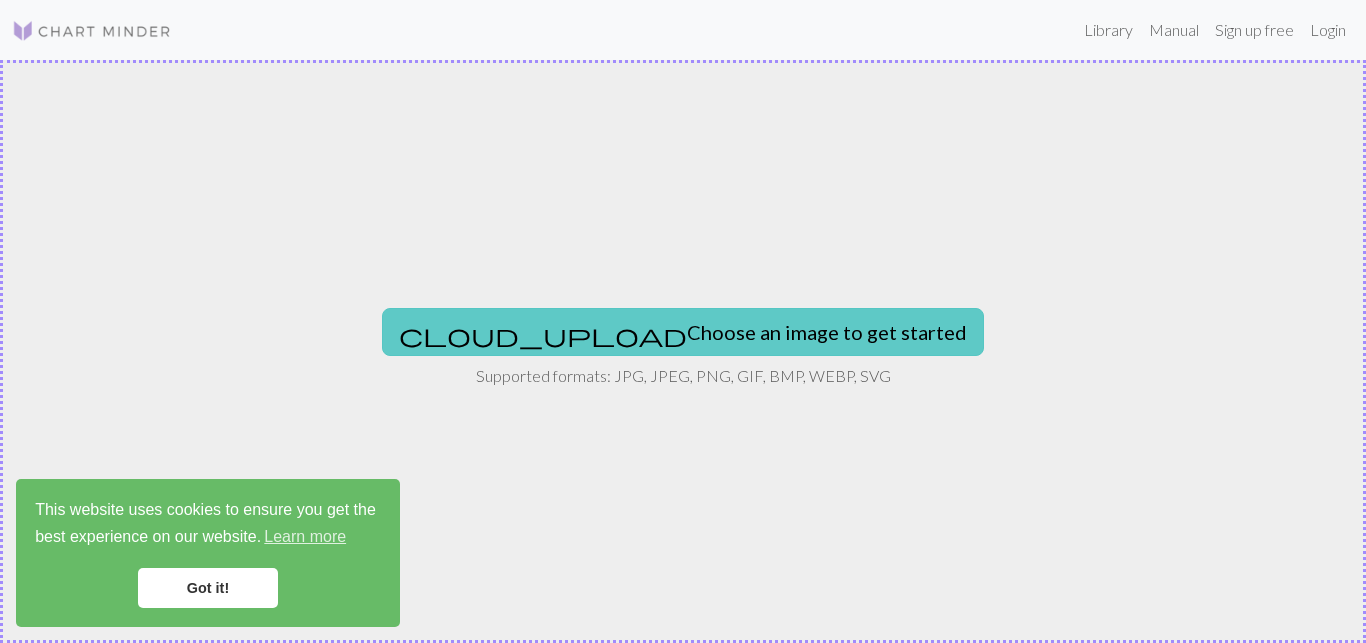 click on "cloud_upload  Choose an image to get started" at bounding box center [683, 332] 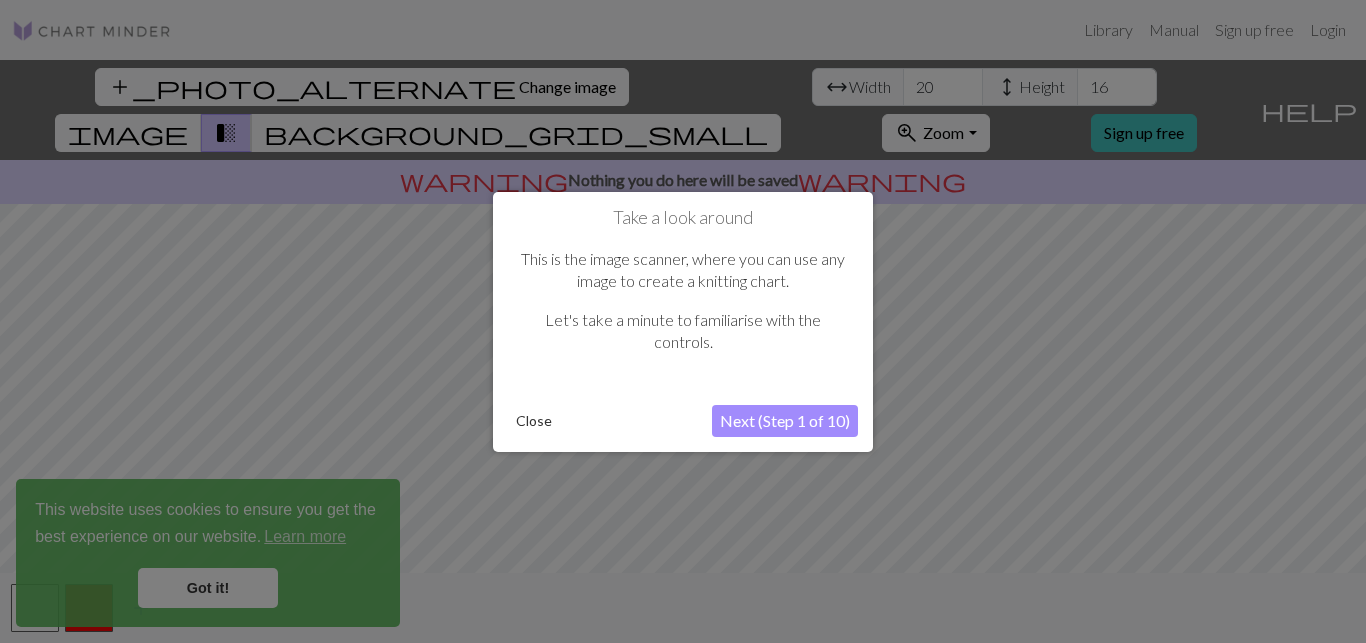 click on "Next (Step 1 of 10)" at bounding box center [785, 421] 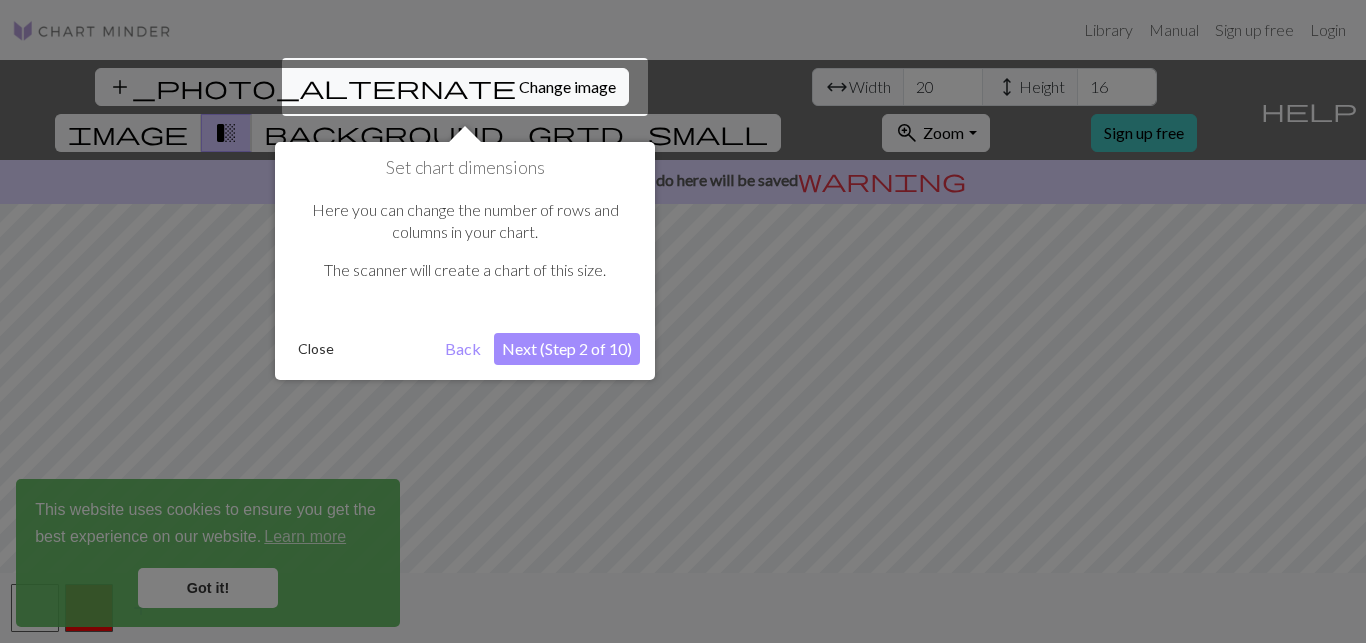 click on "Next (Step 2 of 10)" at bounding box center [567, 349] 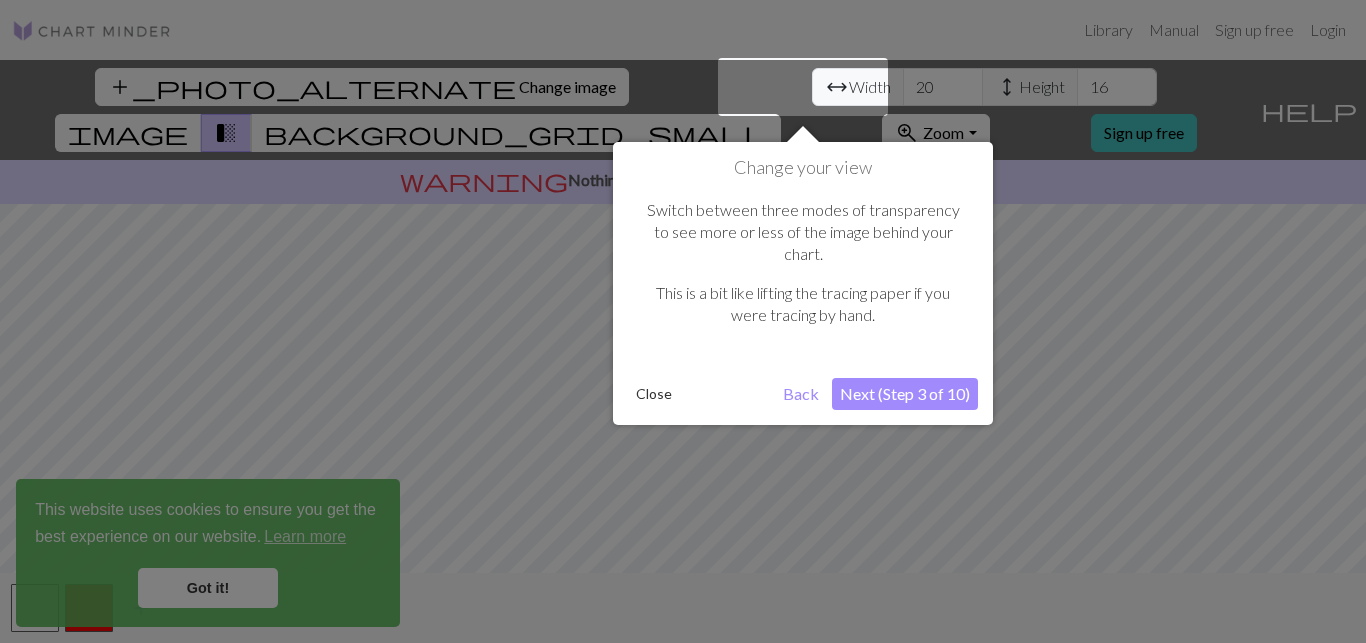 click on "Next (Step 3 of 10)" at bounding box center (905, 394) 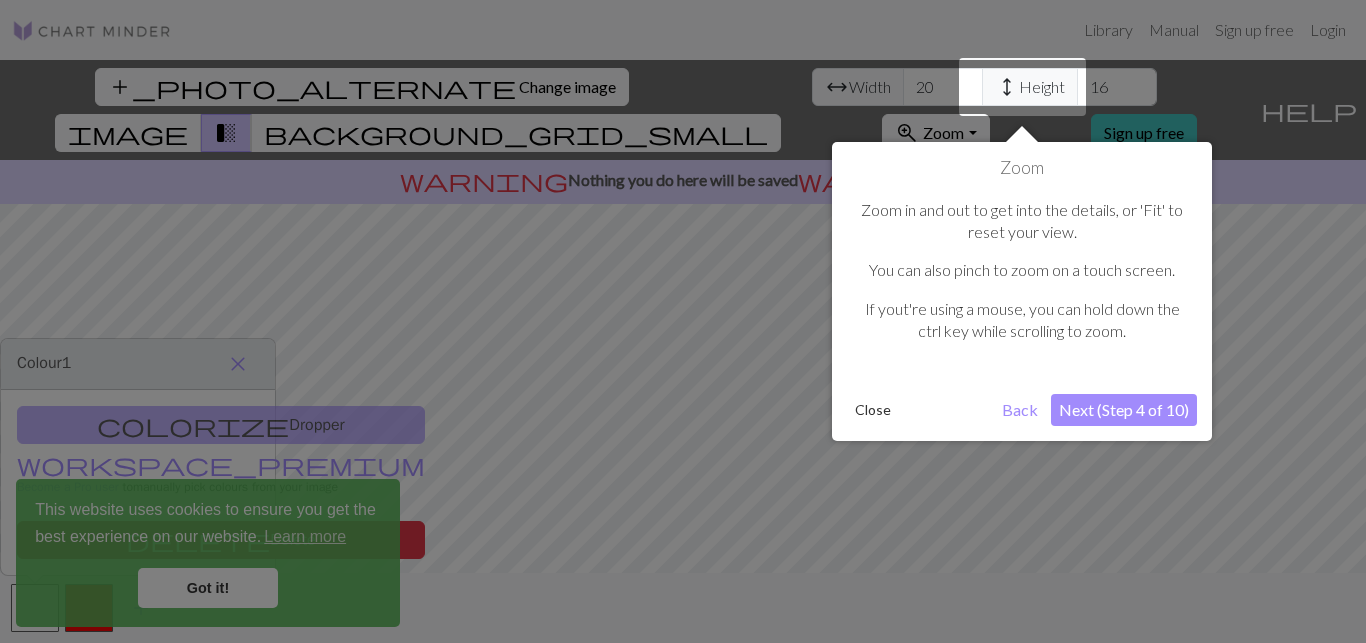 click on "Next (Step 4 of 10)" at bounding box center (1124, 410) 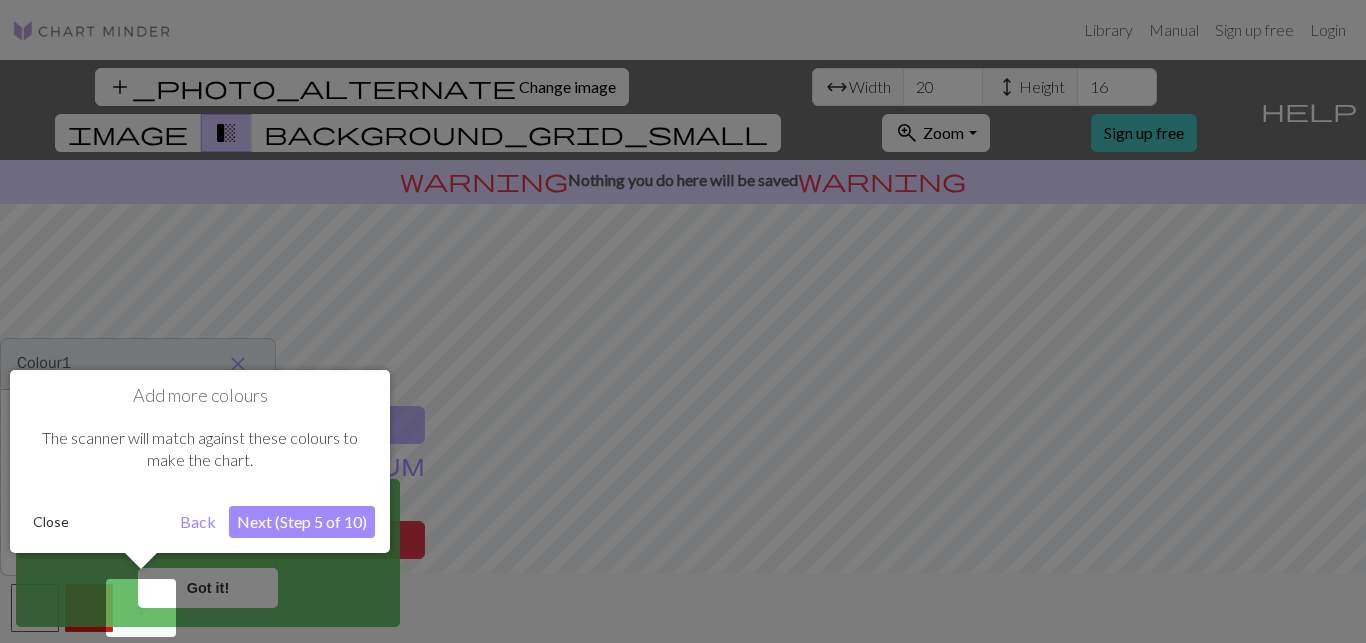 click on "Next (Step 5 of 10)" at bounding box center [302, 522] 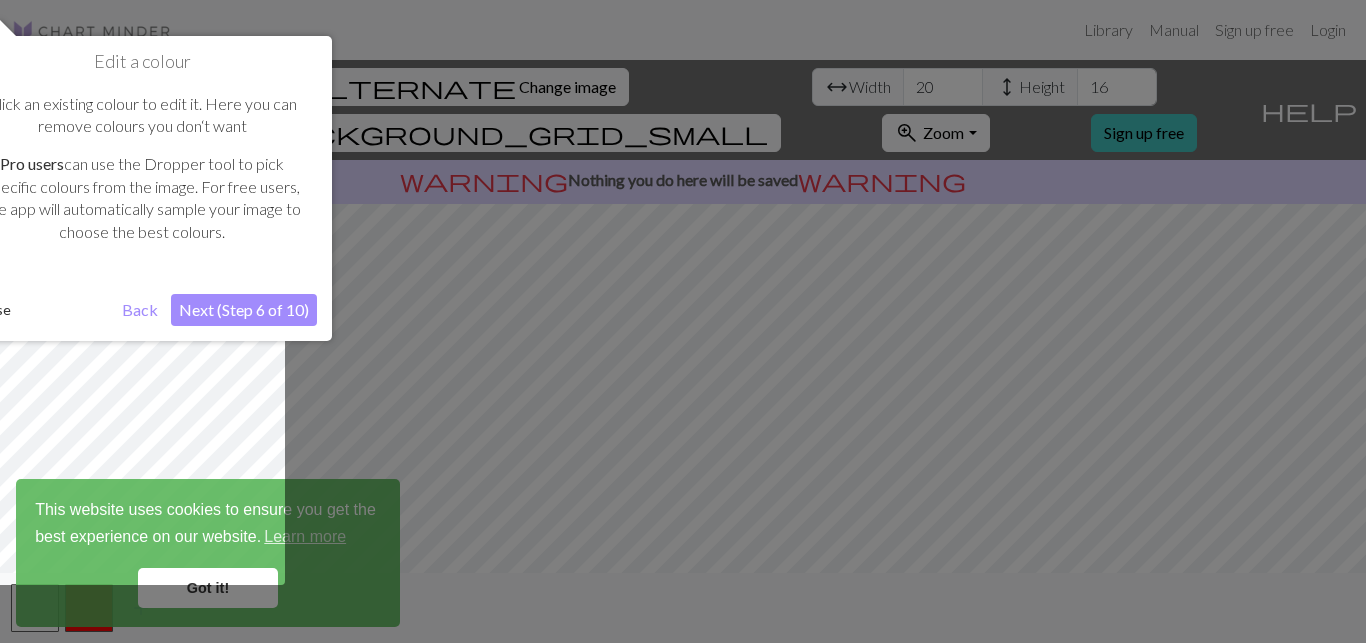 click on "Next (Step 6 of 10)" at bounding box center [244, 310] 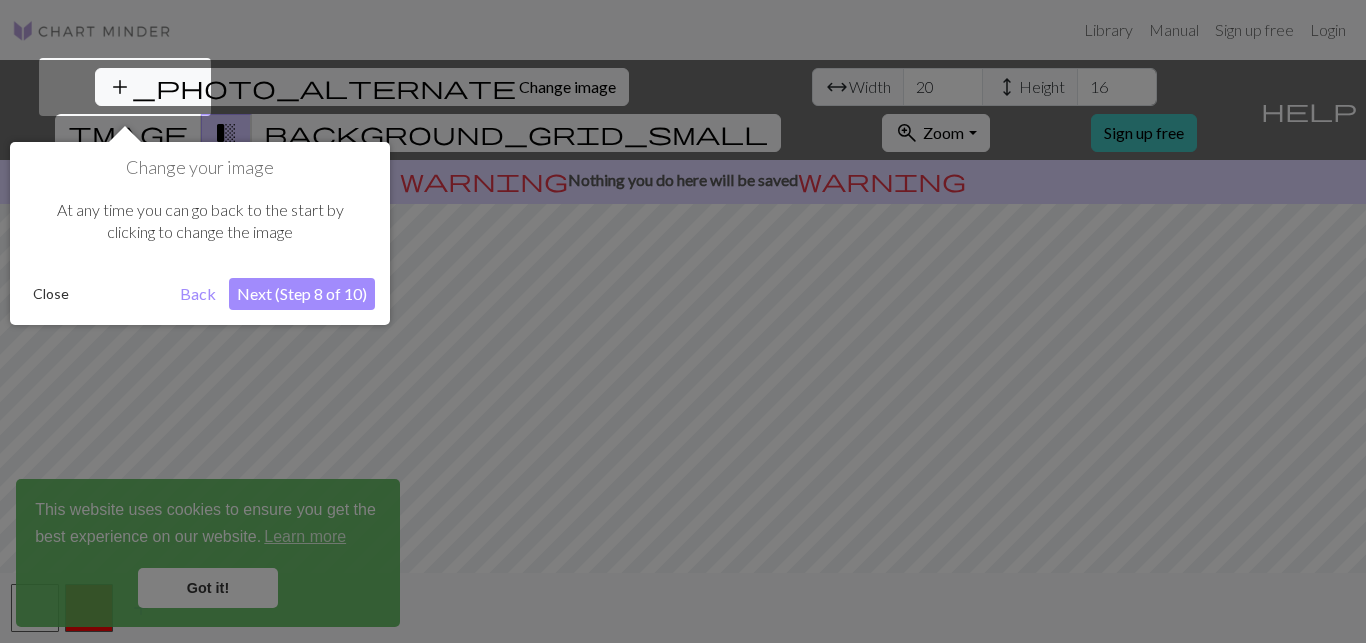 click on "Next (Step 8 of 10)" at bounding box center [302, 294] 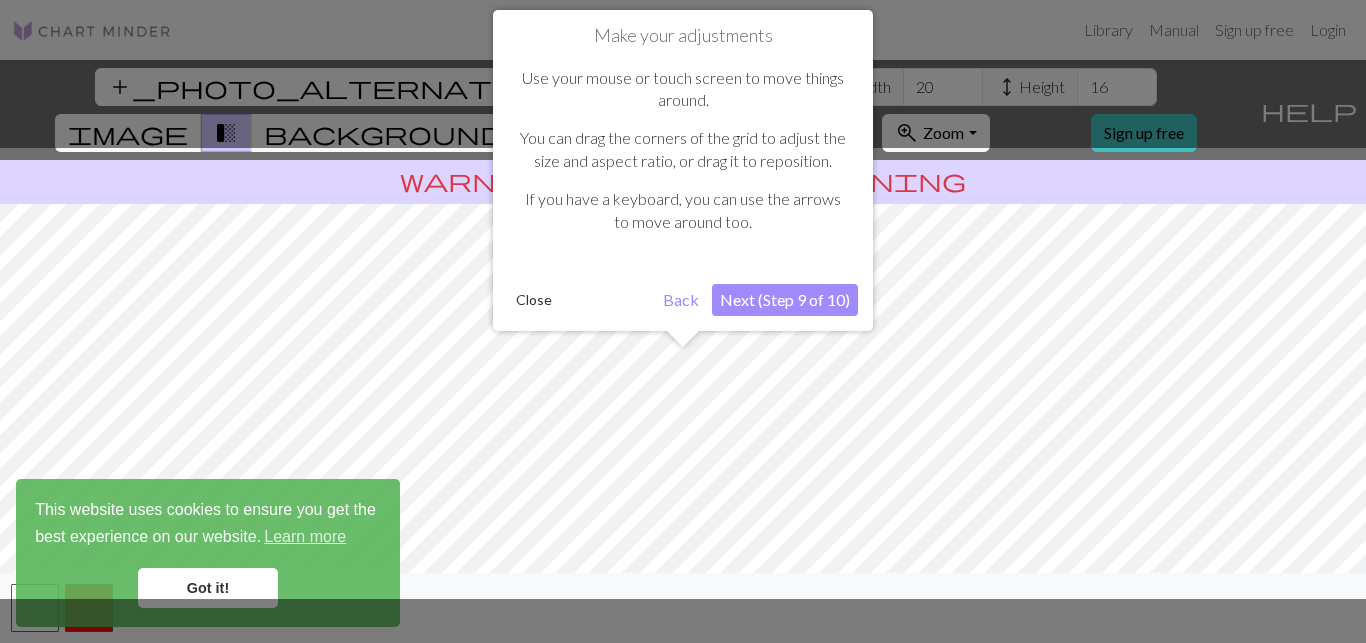 click on "Next (Step 9 of 10)" at bounding box center [785, 300] 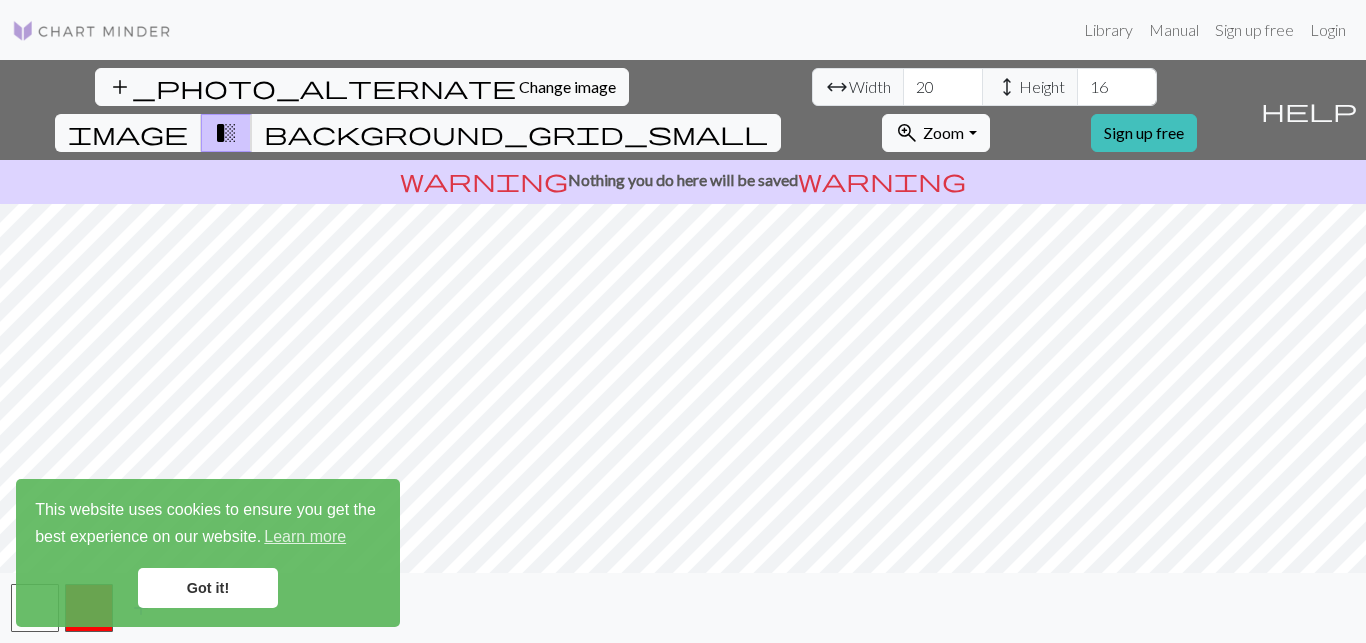 click on "add_photo_alternate   Change image arrow_range   Width 20 height   Height 16 image transition_fade background_grid_small zoom_in Zoom Zoom Fit all Fit width Fit height 50% 100% 150% 200% Sign up free help Show me around warning  Nothing you do here will be saved  warning add" at bounding box center (683, 351) 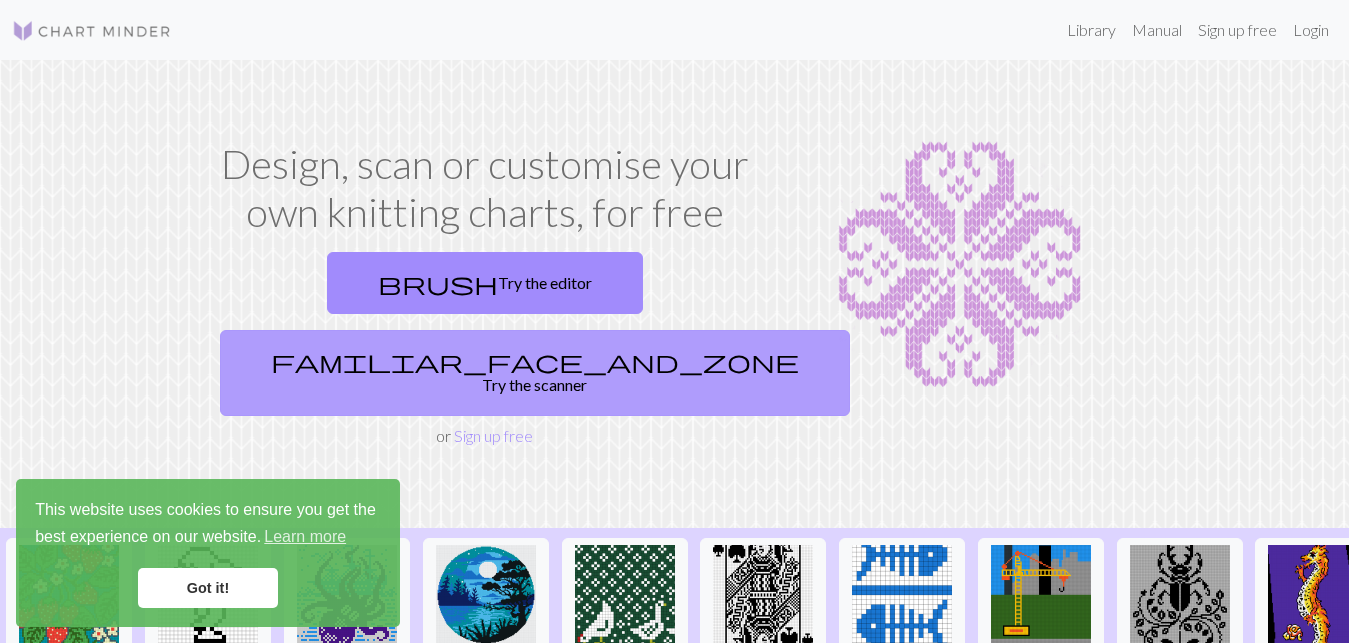 click on "familiar_face_and_zone" at bounding box center [535, 361] 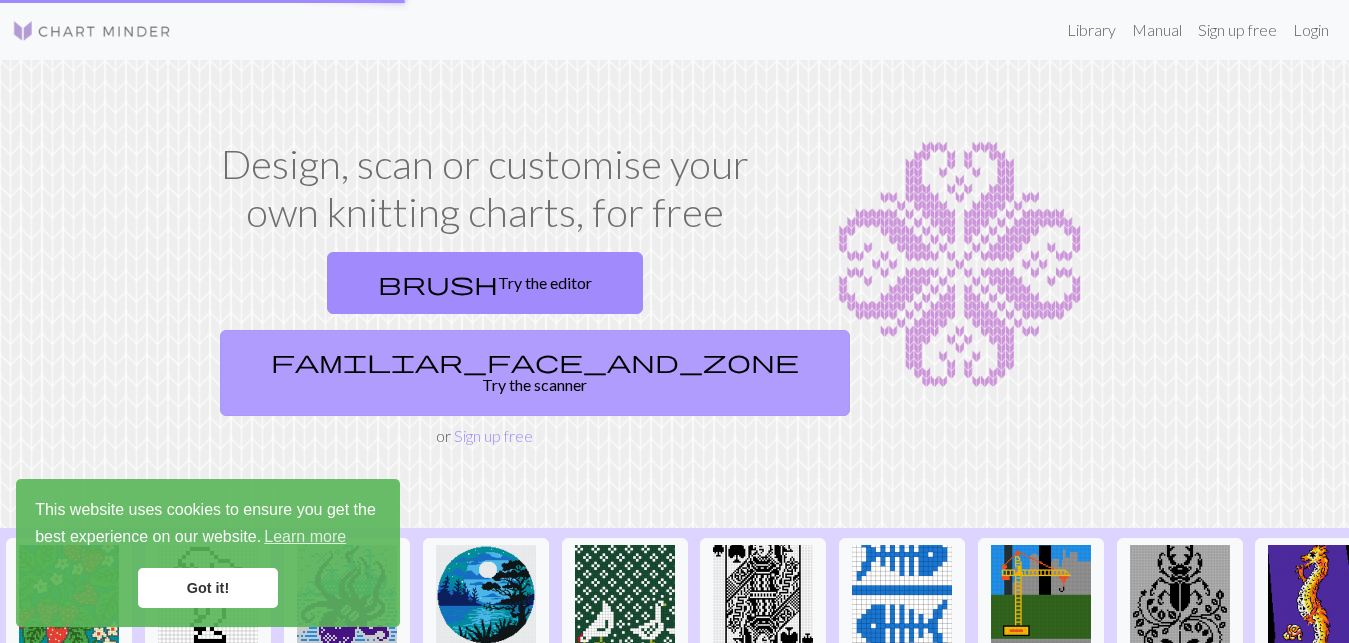 click on "familiar_face_and_zone" at bounding box center (535, 361) 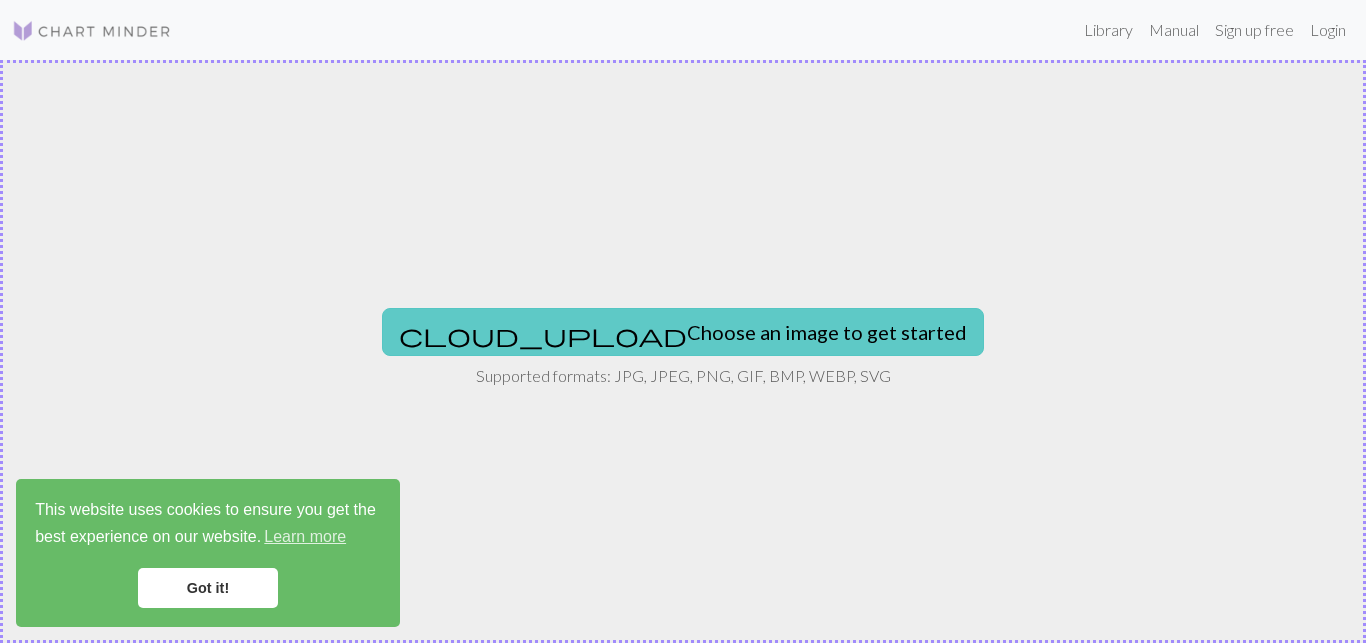 click on "cloud_upload  Choose an image to get started" at bounding box center (683, 332) 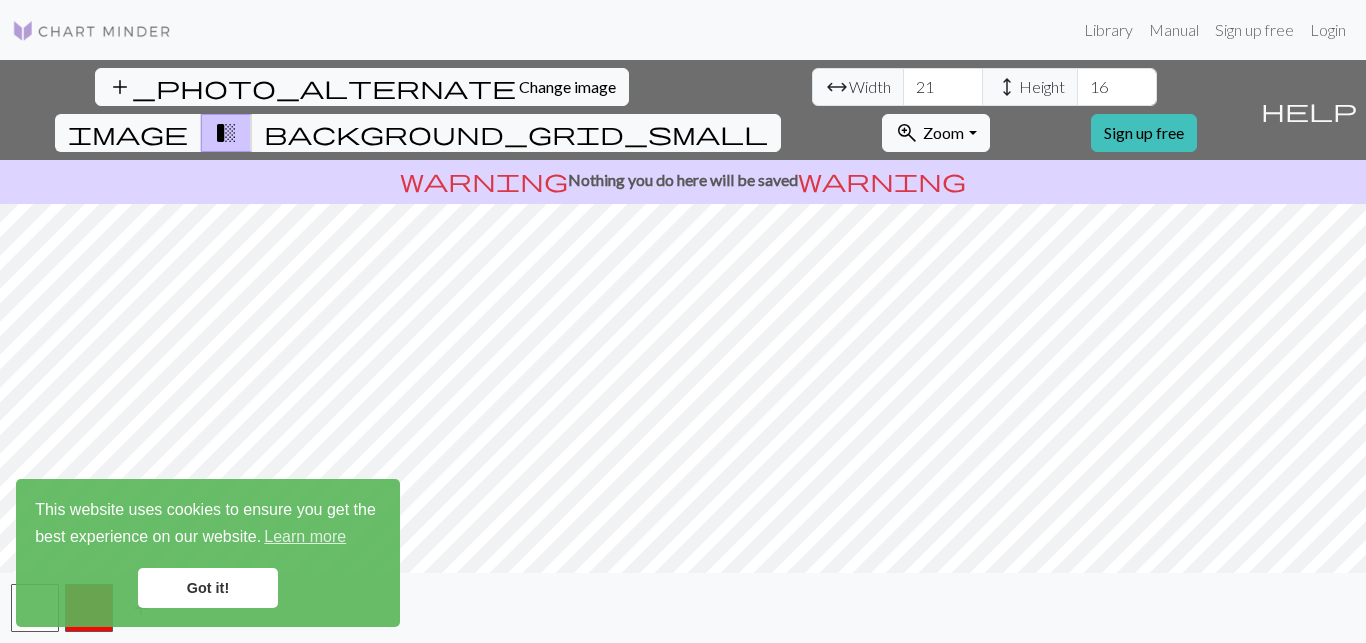 click on "21" at bounding box center (943, 87) 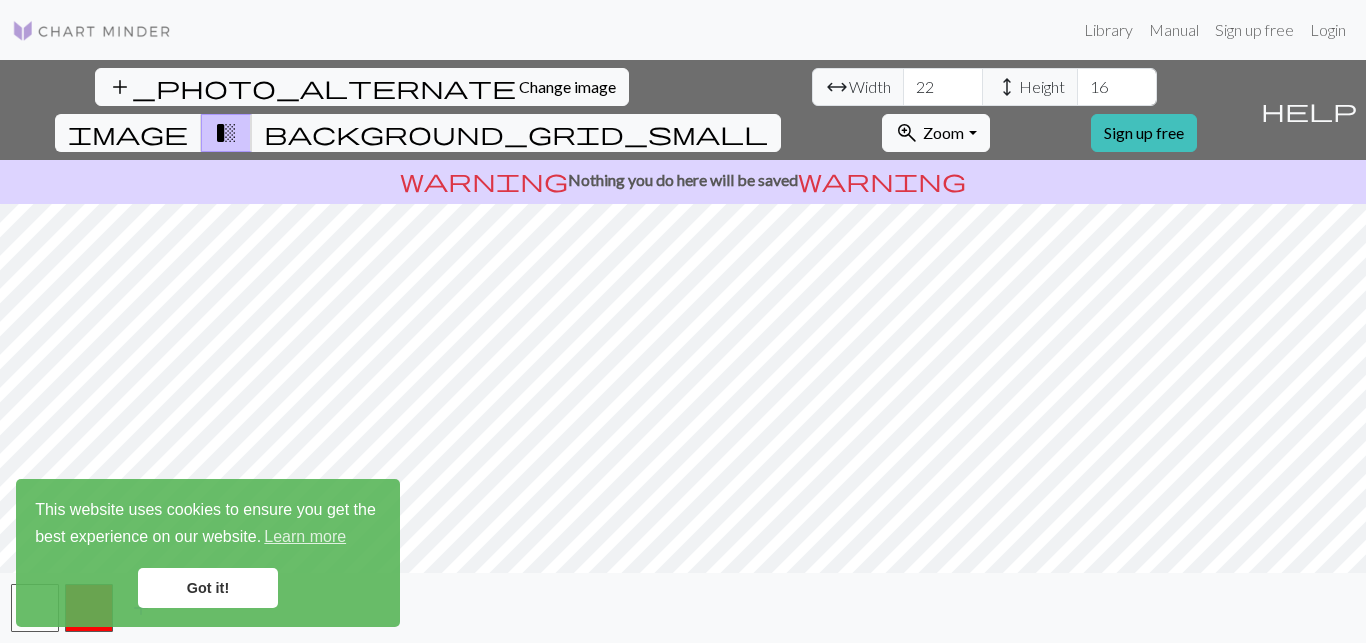 click on "22" at bounding box center [943, 87] 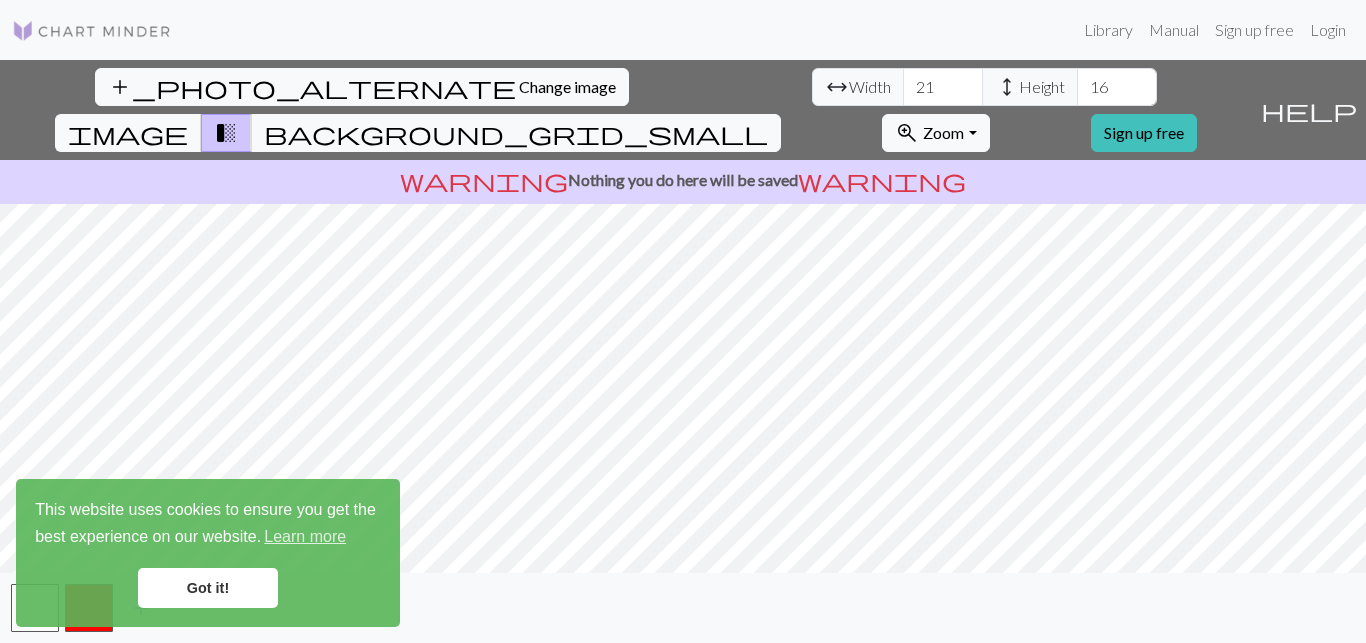 click on "21" at bounding box center [943, 87] 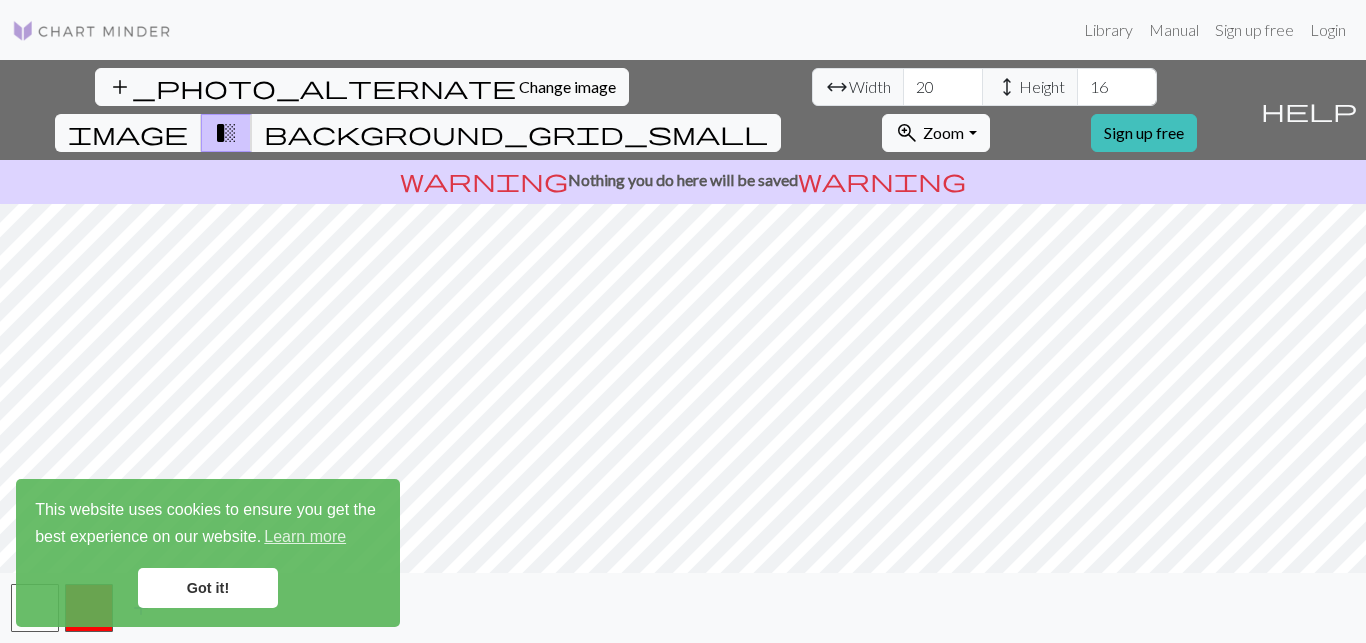 type on "20" 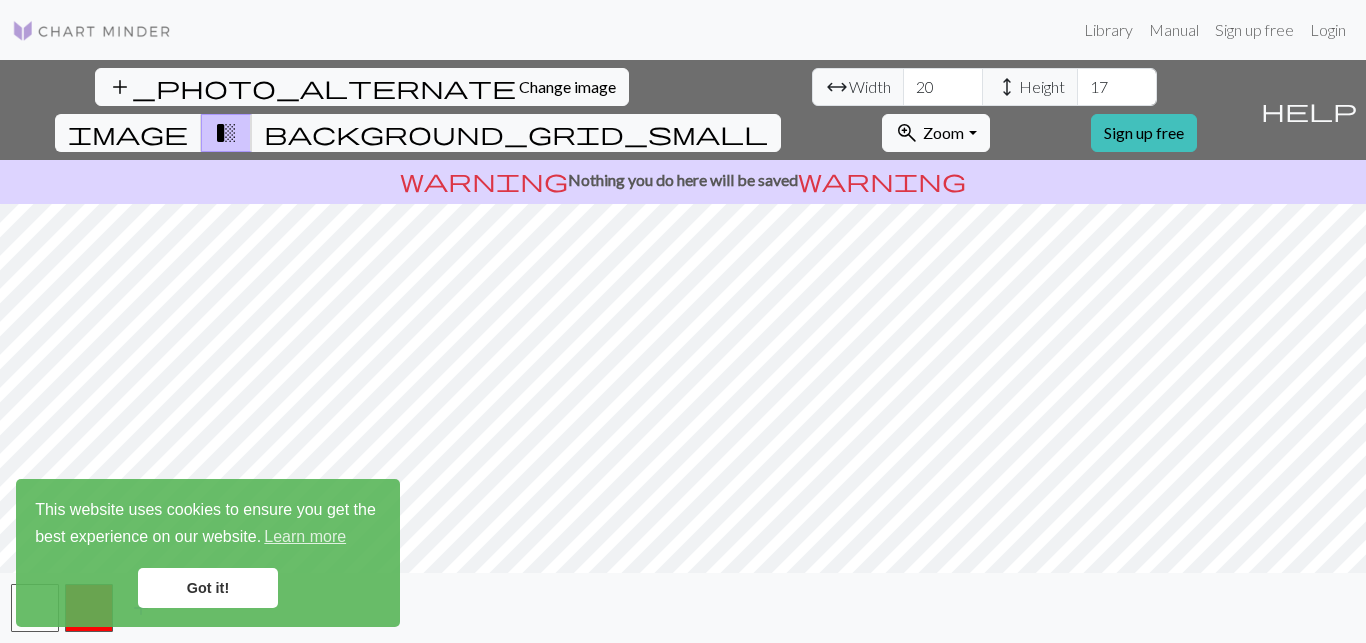 click on "17" at bounding box center (1117, 87) 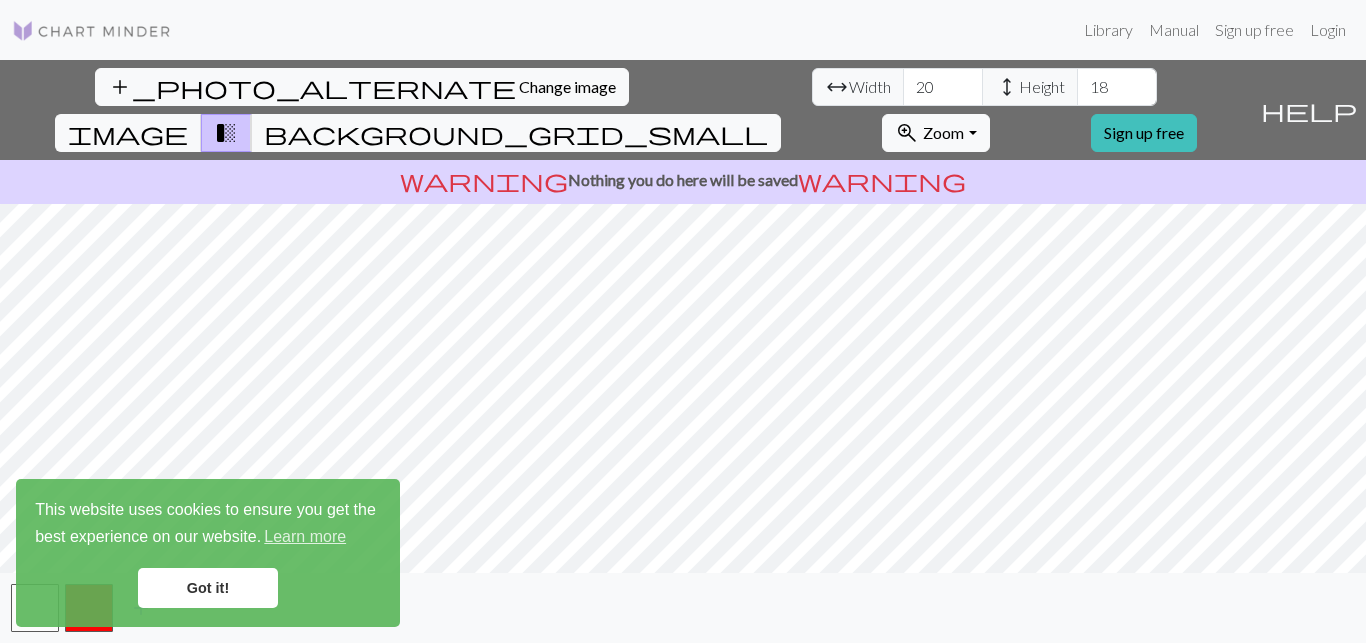 click on "18" at bounding box center (1117, 87) 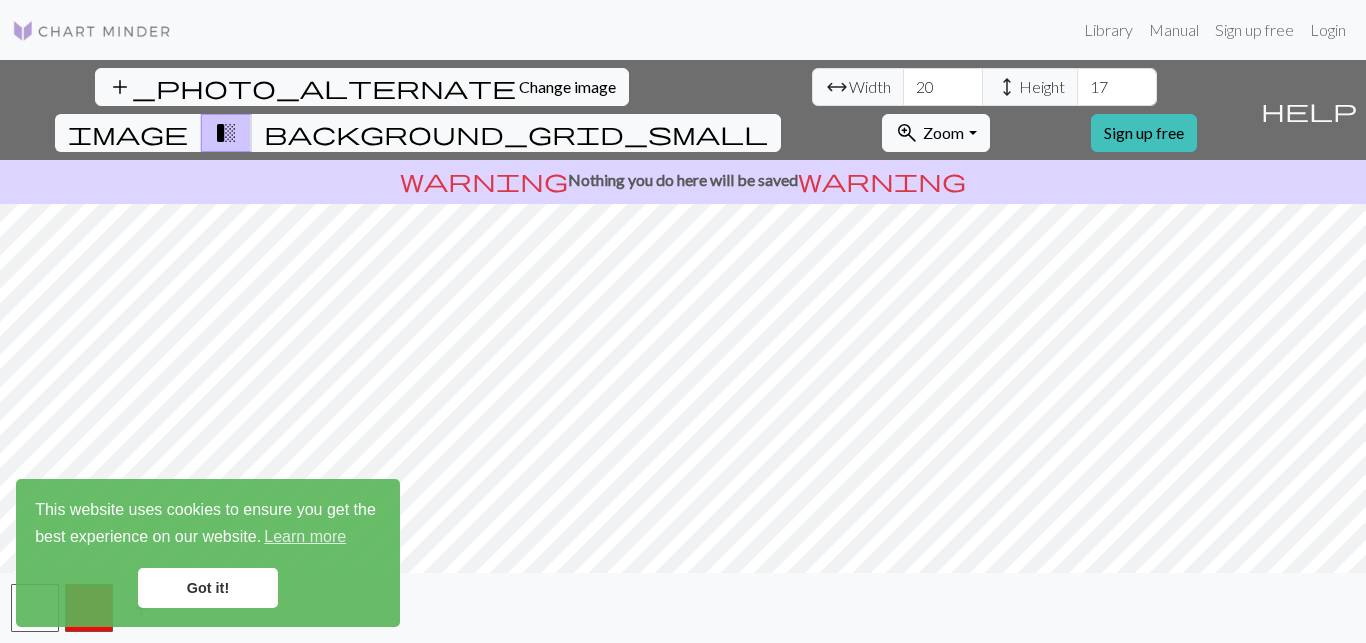 click on "17" at bounding box center (1117, 87) 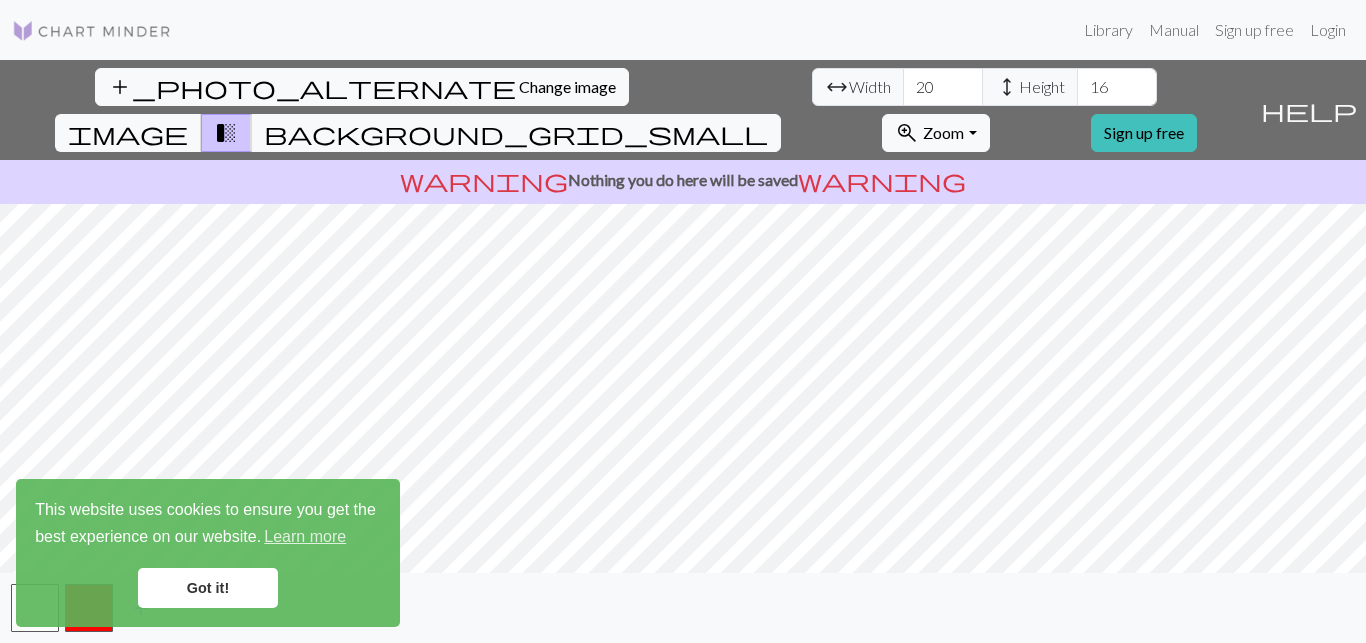 click on "16" at bounding box center [1117, 87] 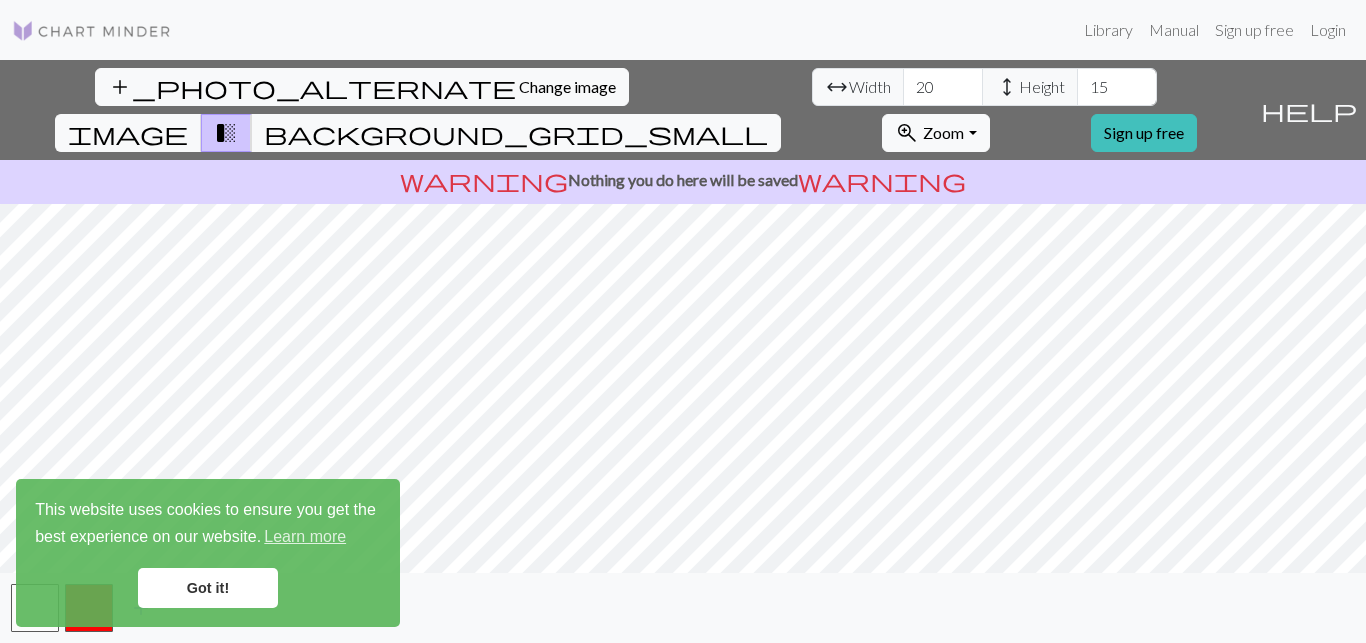 click on "15" at bounding box center [1117, 87] 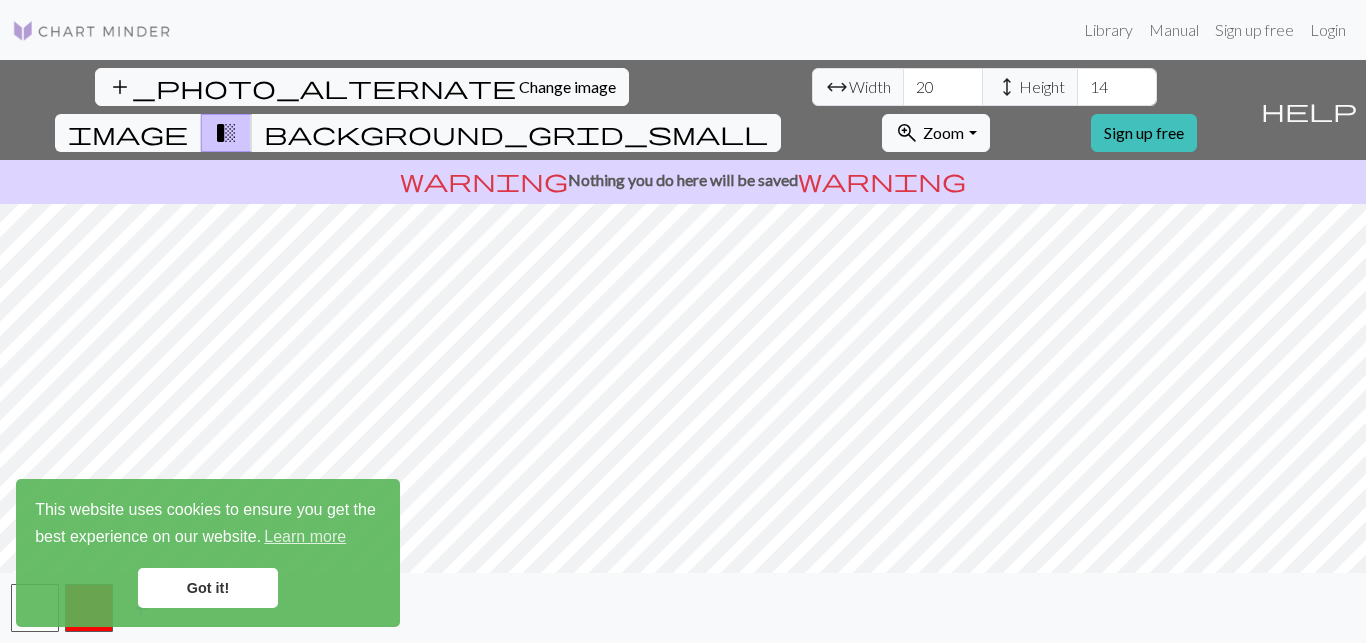 click on "14" at bounding box center [1117, 87] 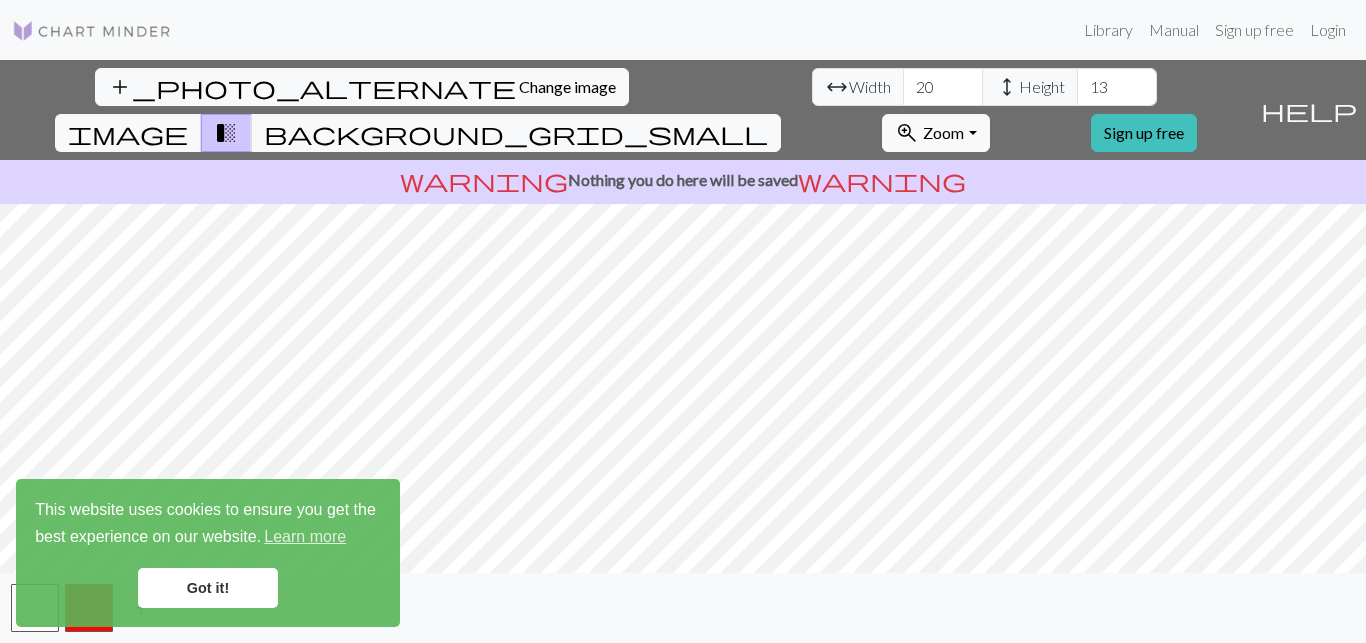click on "13" at bounding box center (1117, 87) 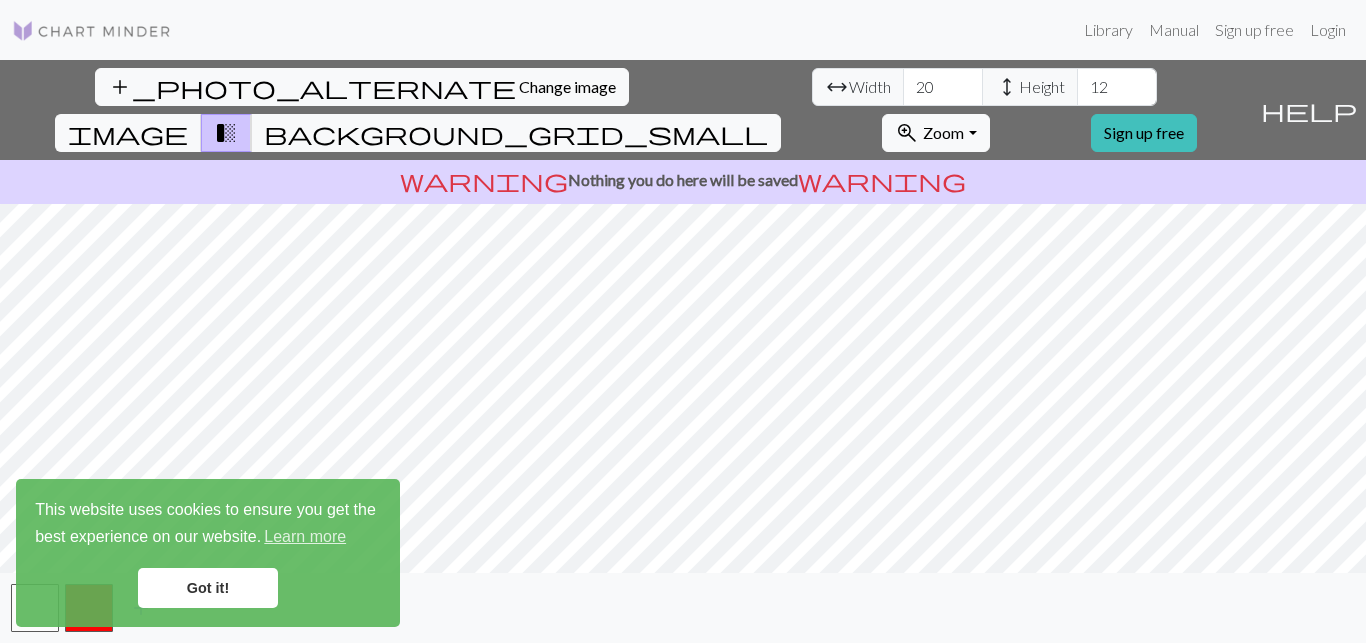 click on "12" at bounding box center (1117, 87) 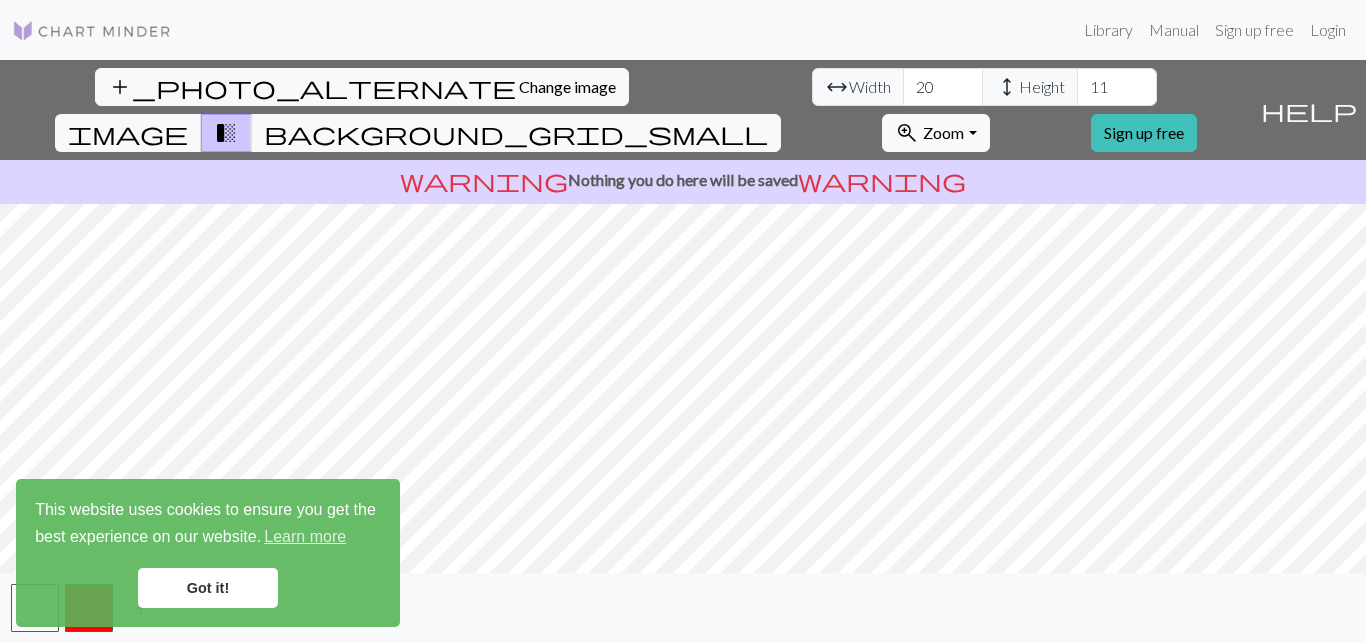 click on "11" at bounding box center [1117, 87] 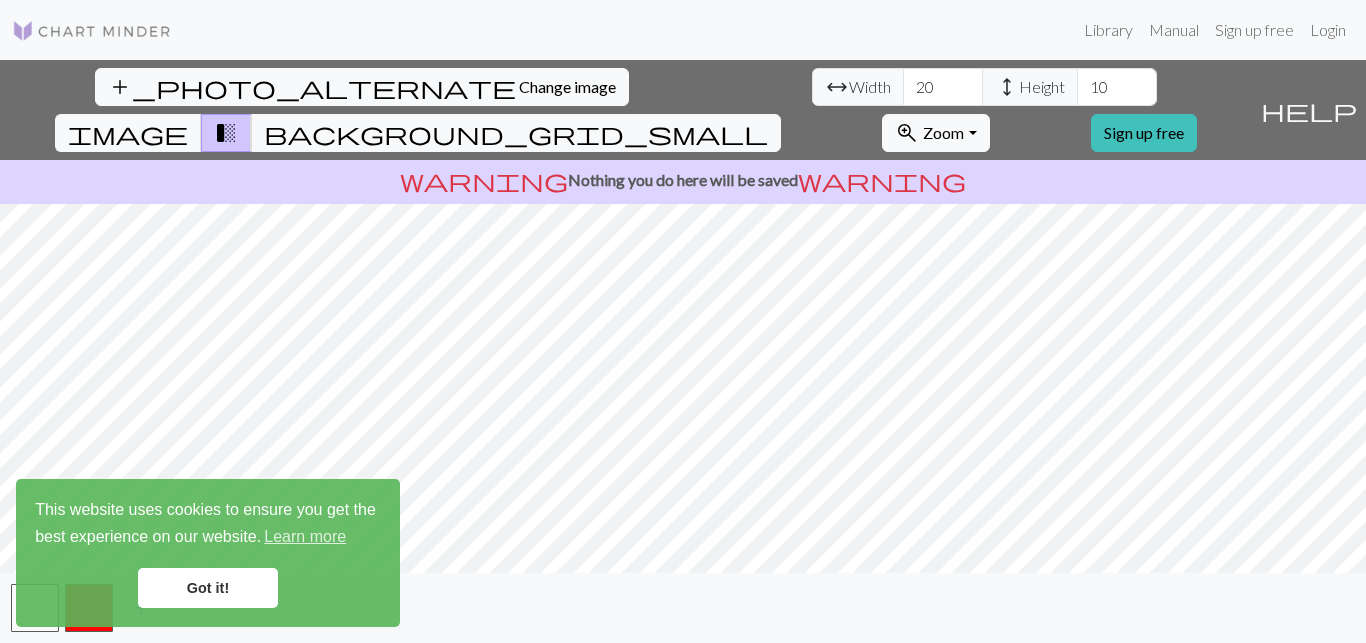 click on "10" at bounding box center [1117, 87] 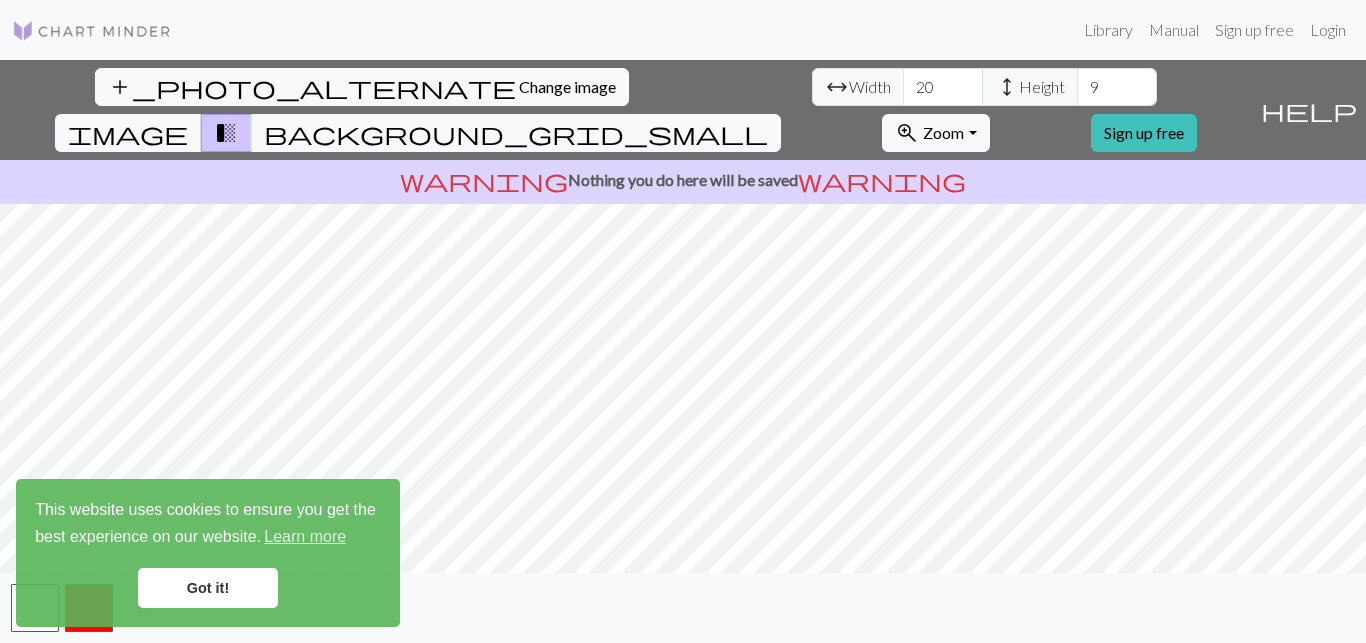 click on "9" at bounding box center [1117, 87] 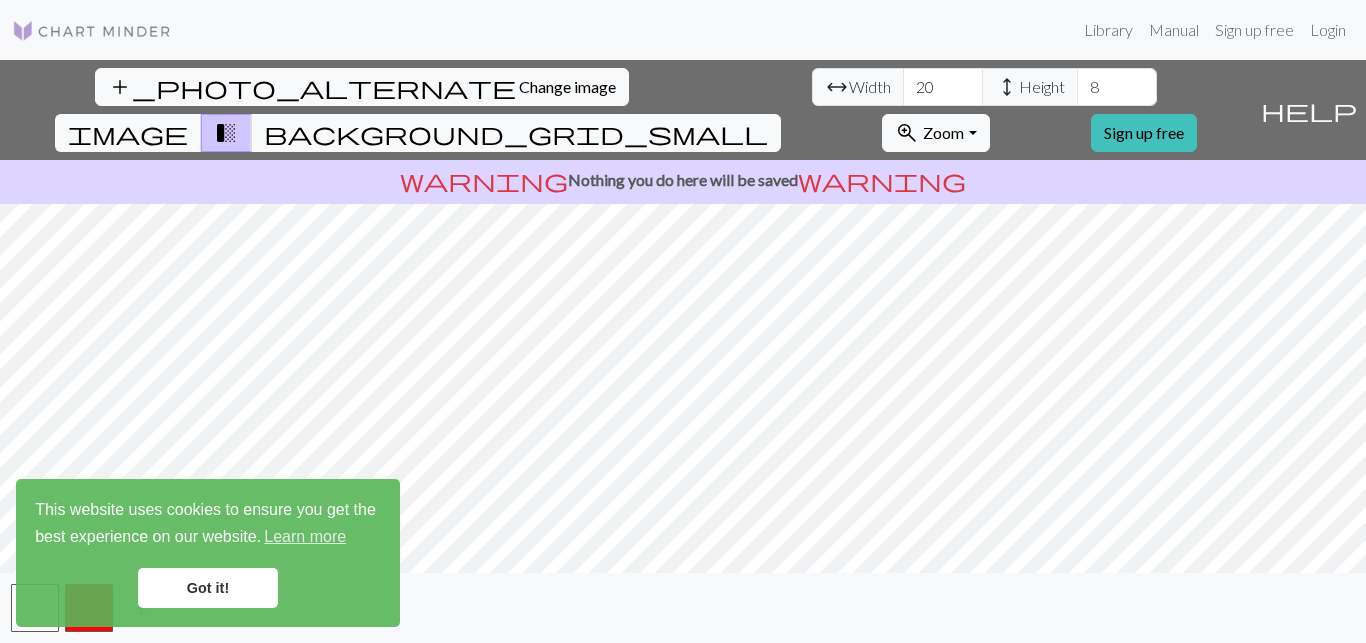 click on "8" at bounding box center [1117, 87] 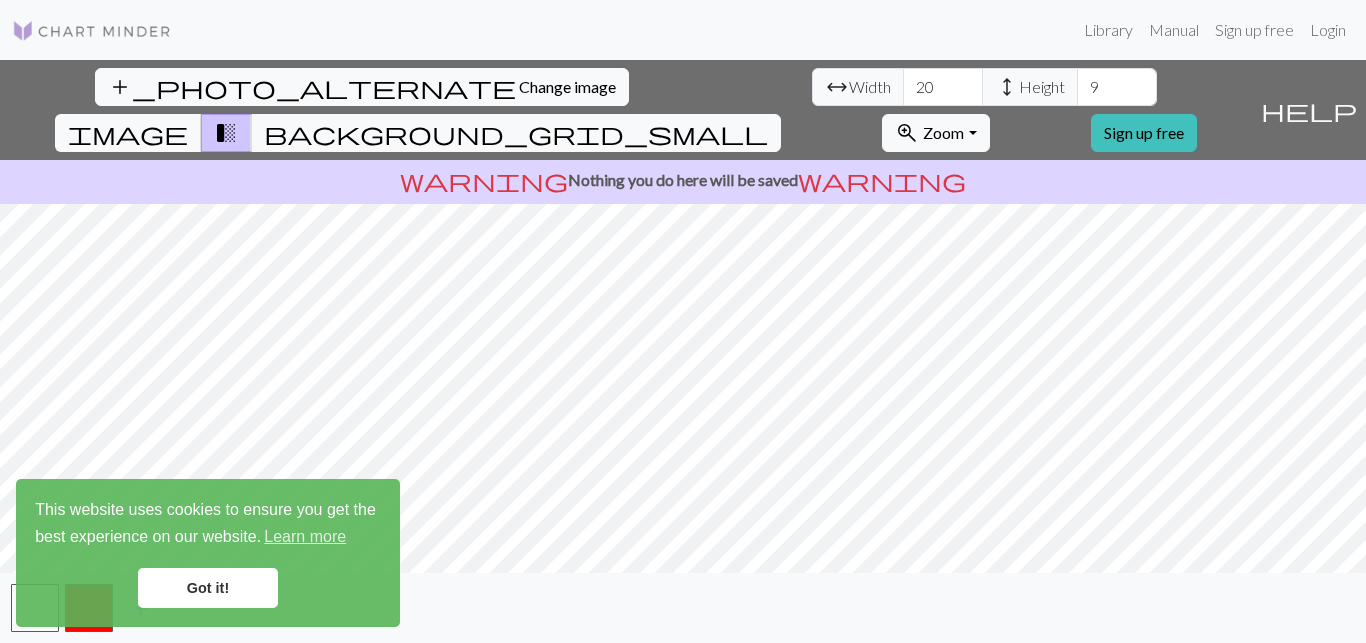 click on "9" at bounding box center (1117, 87) 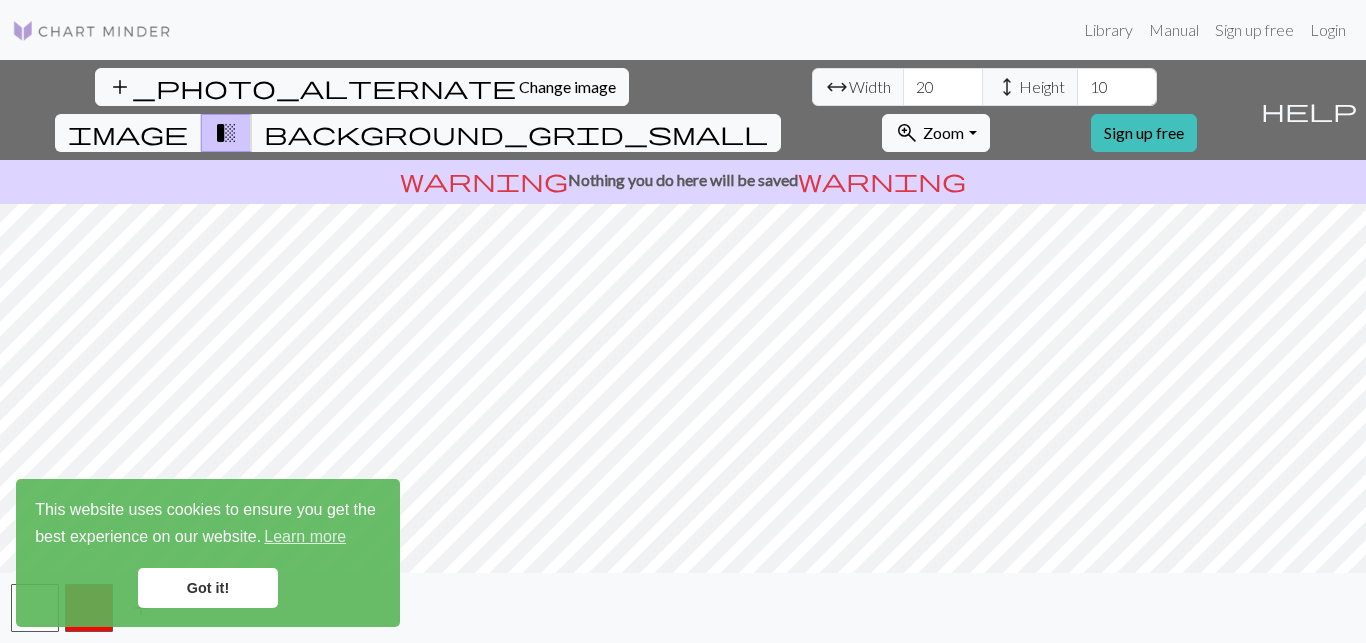click on "10" at bounding box center (1117, 87) 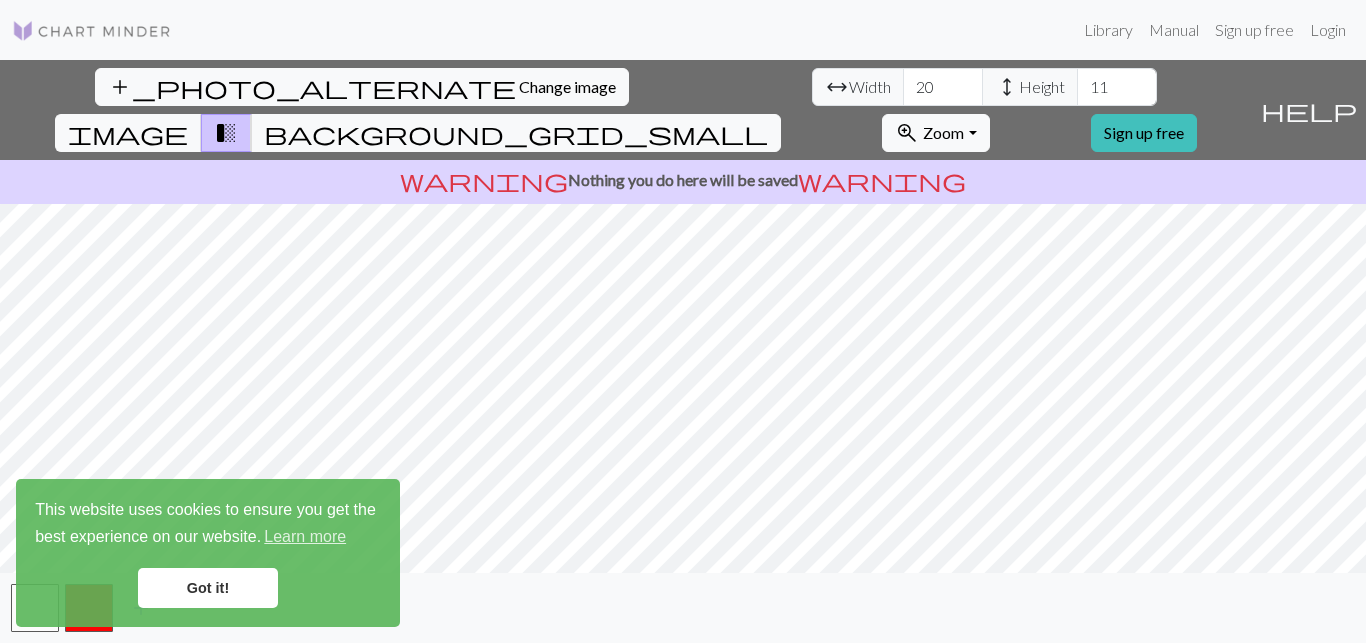 click on "11" at bounding box center [1117, 87] 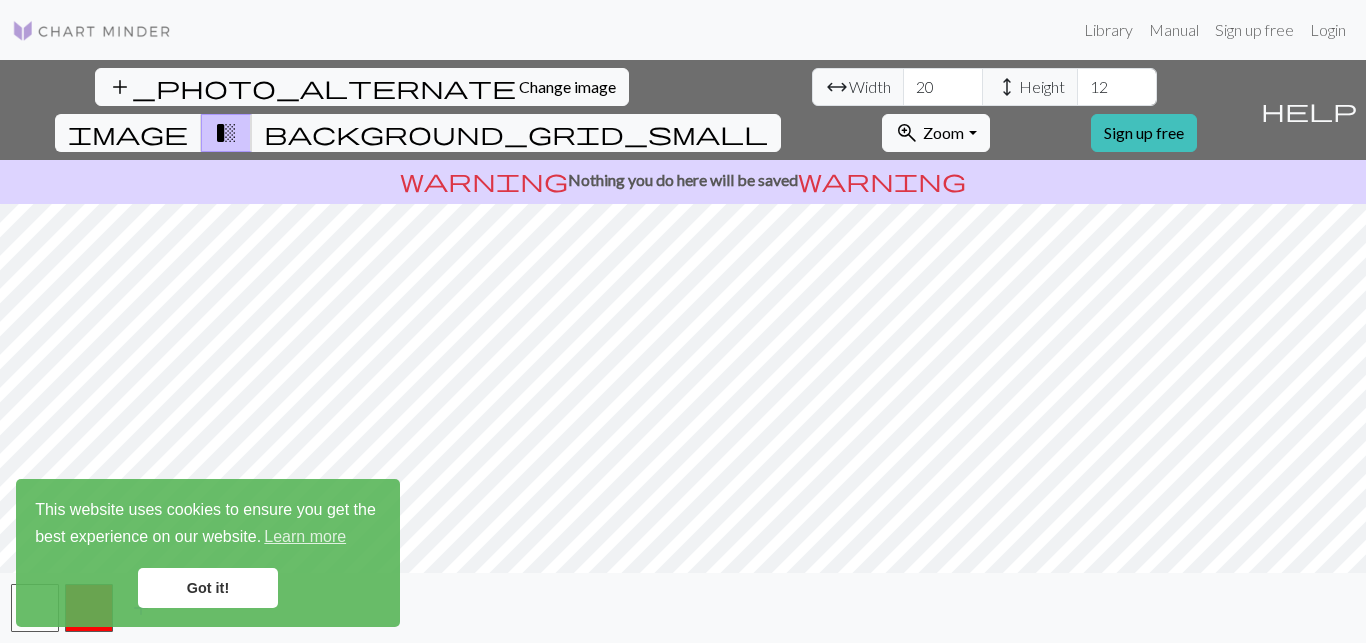 click on "12" at bounding box center [1117, 87] 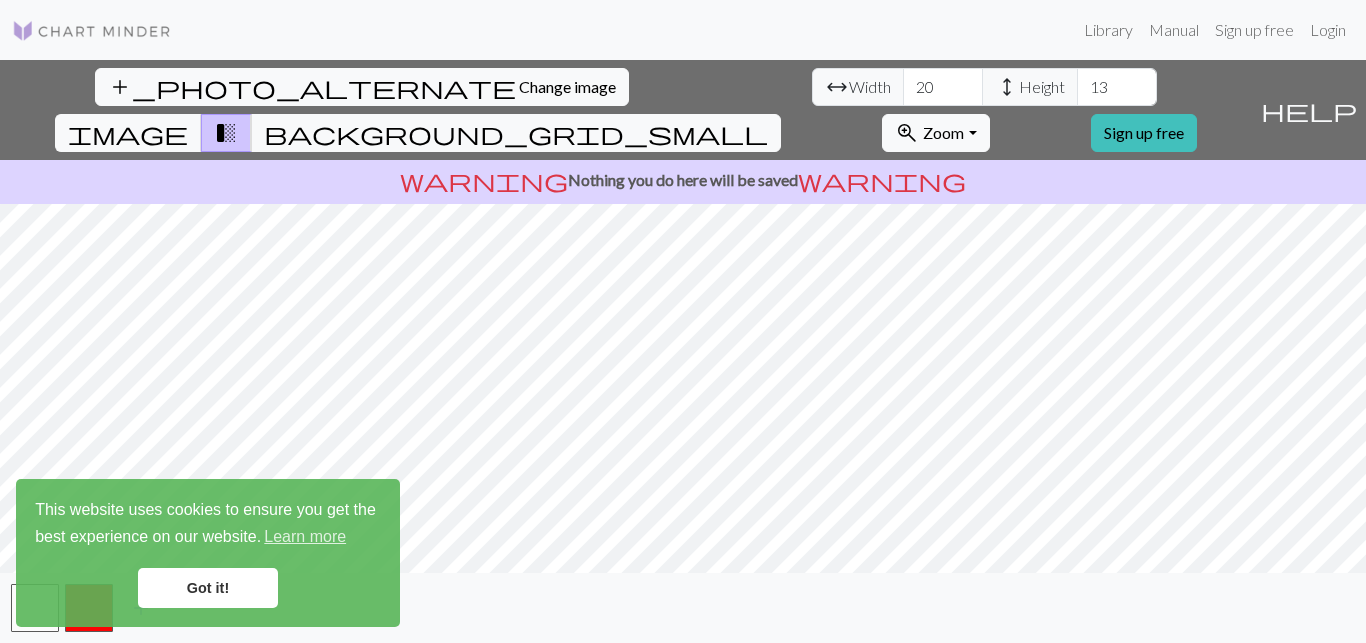click on "13" at bounding box center [1117, 87] 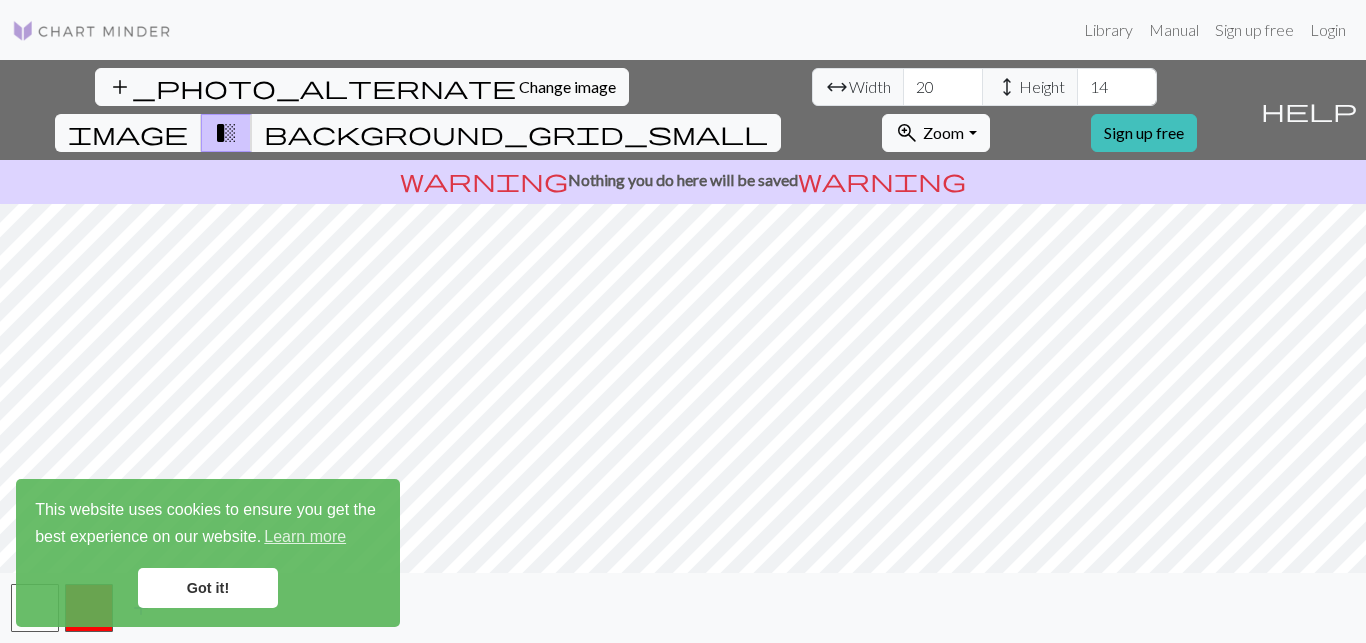 click on "14" at bounding box center (1117, 87) 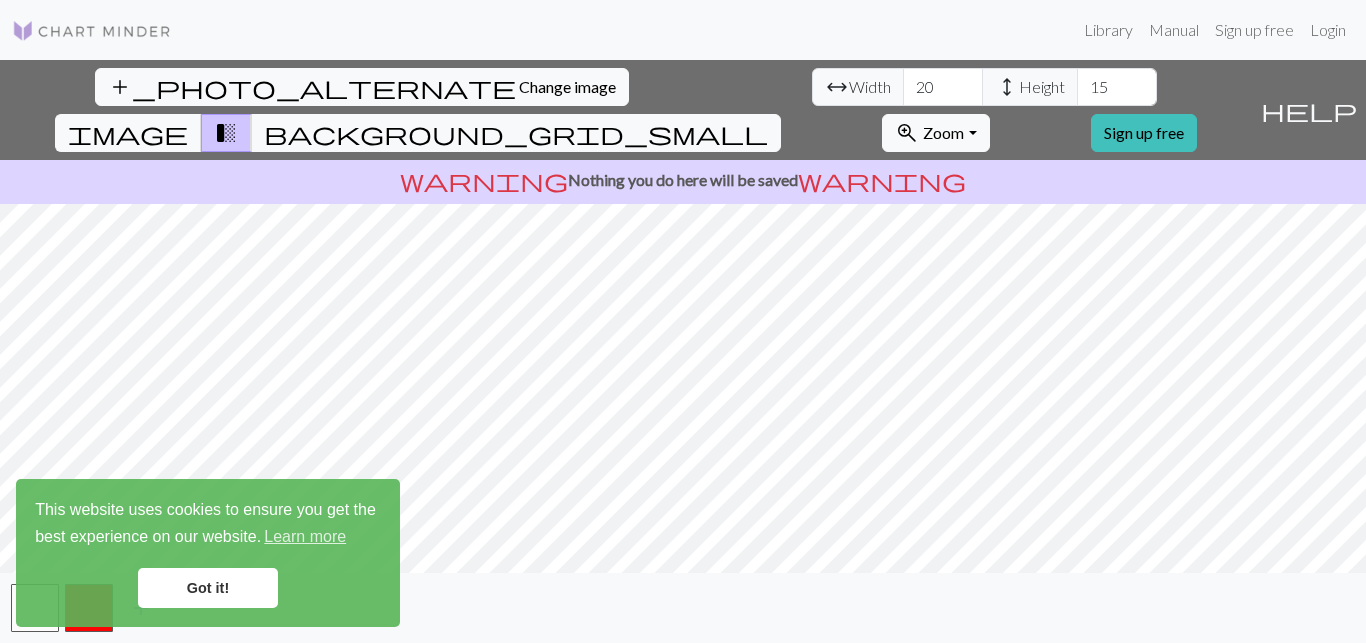 click on "15" at bounding box center [1117, 87] 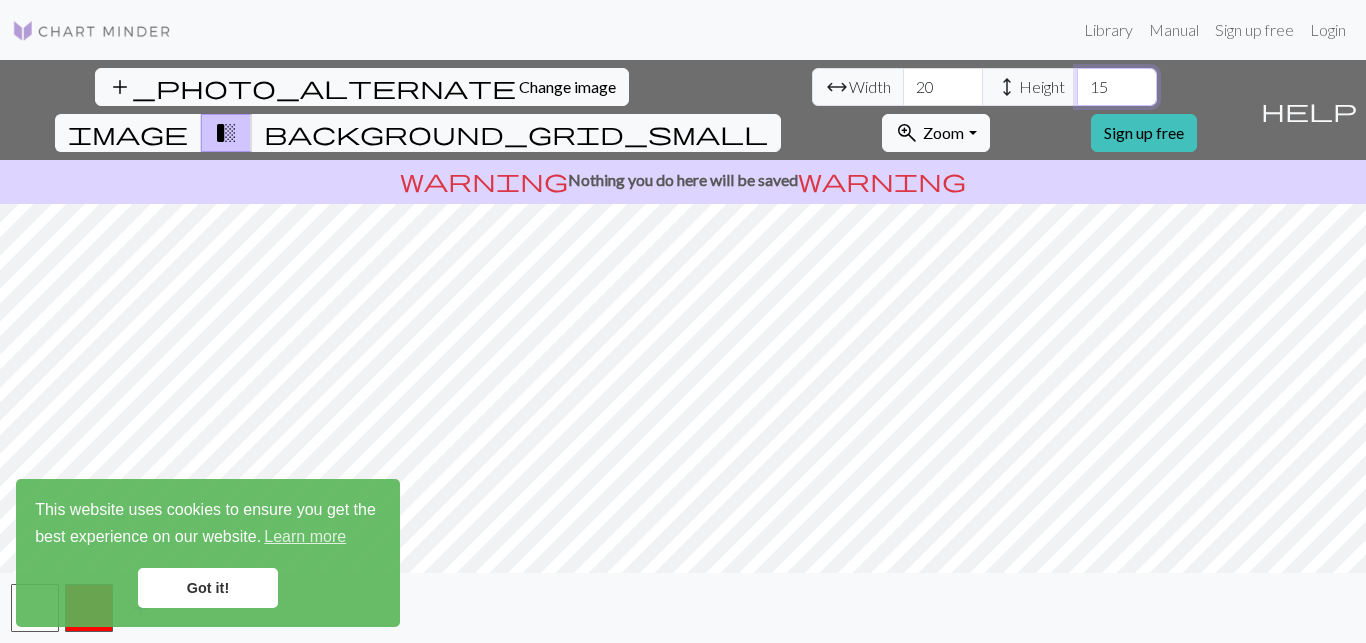 click on "15" at bounding box center [1117, 87] 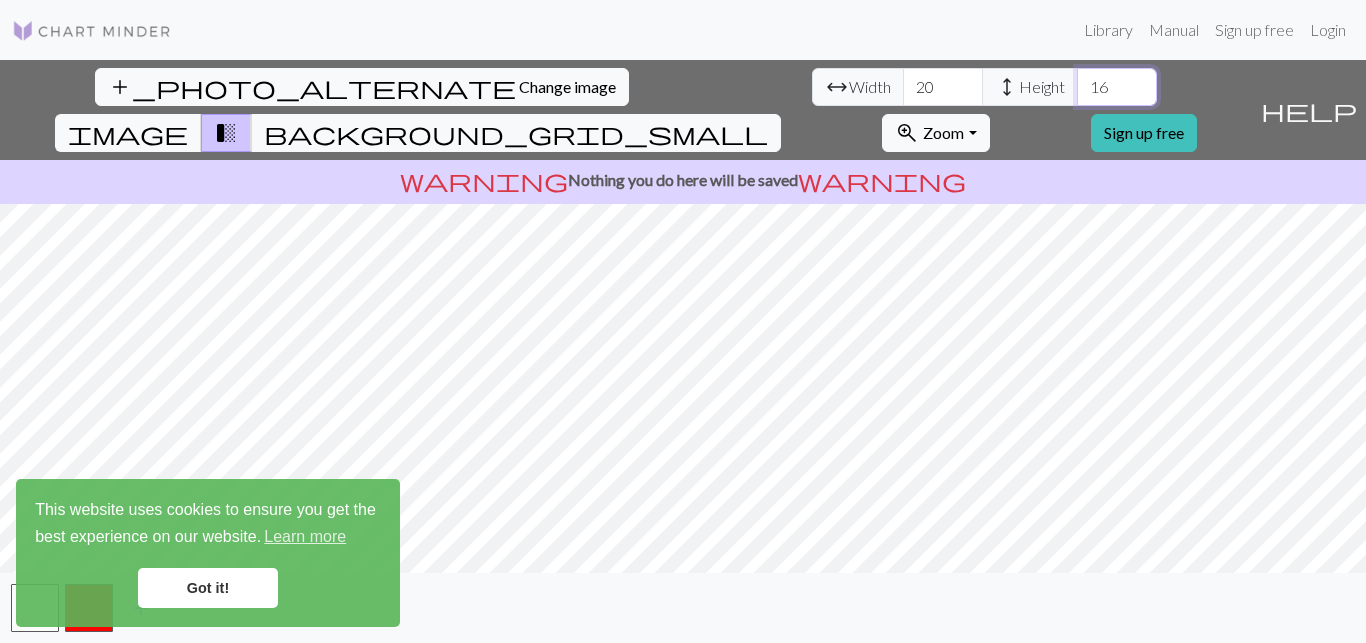 click on "16" at bounding box center [1117, 87] 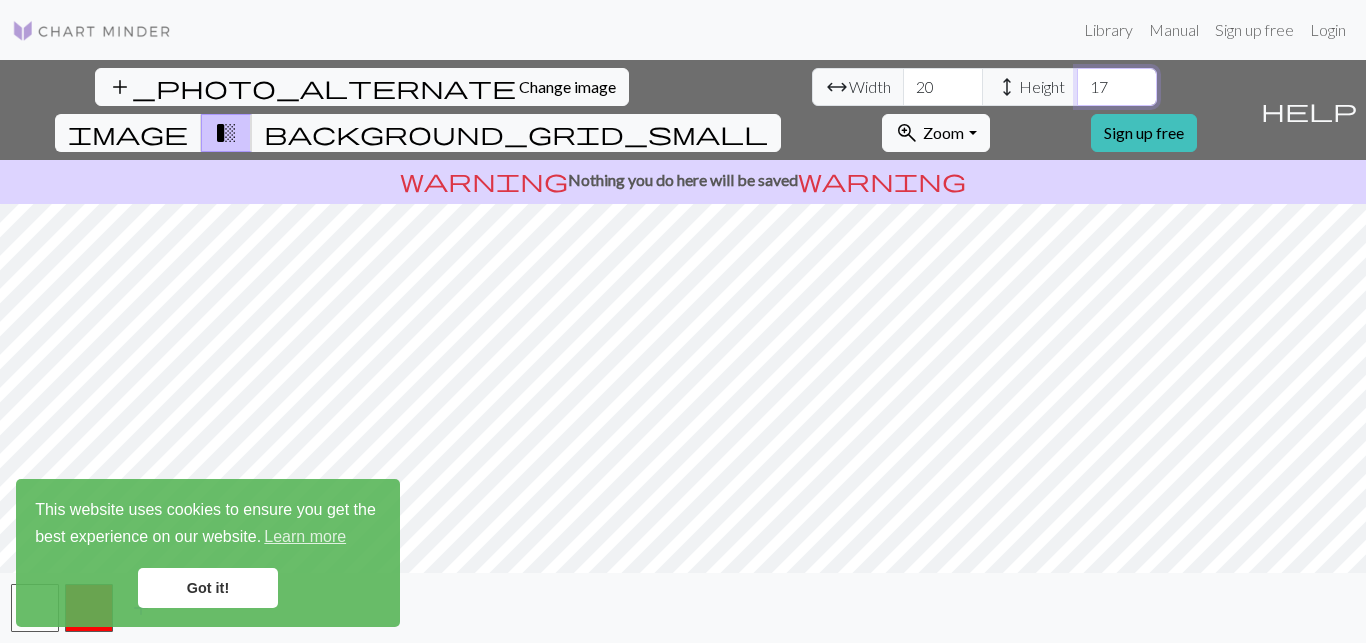 click on "17" at bounding box center [1117, 87] 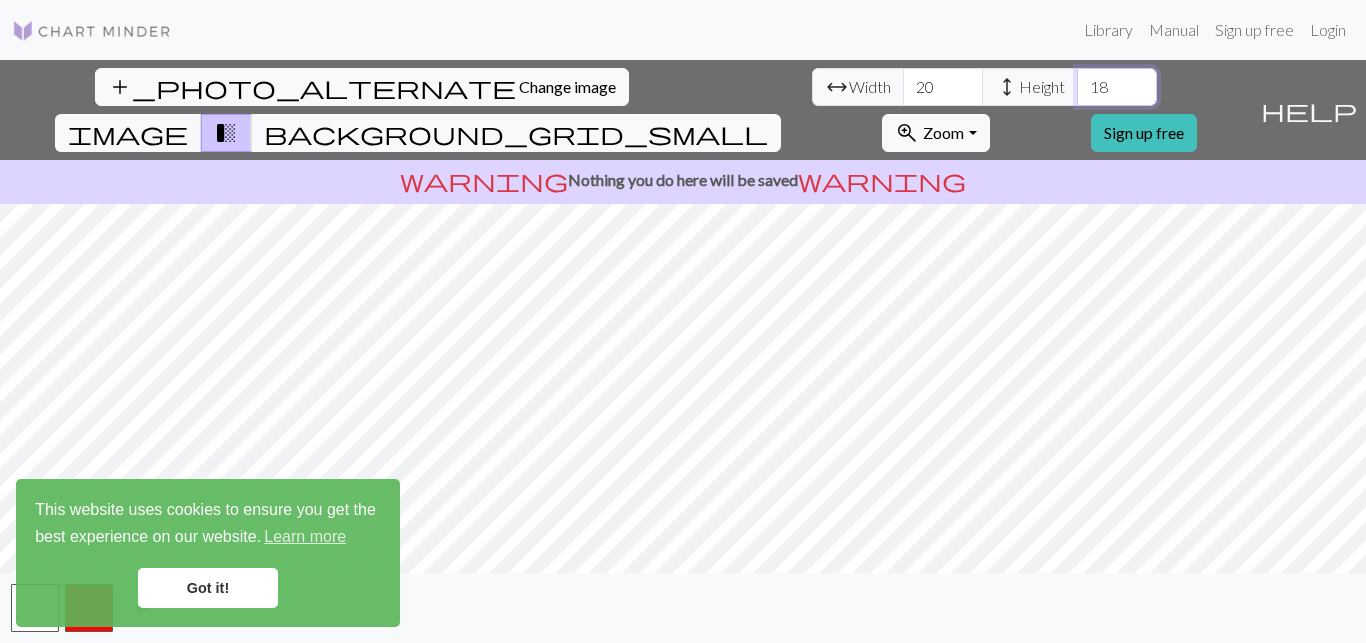 click on "18" at bounding box center (1117, 87) 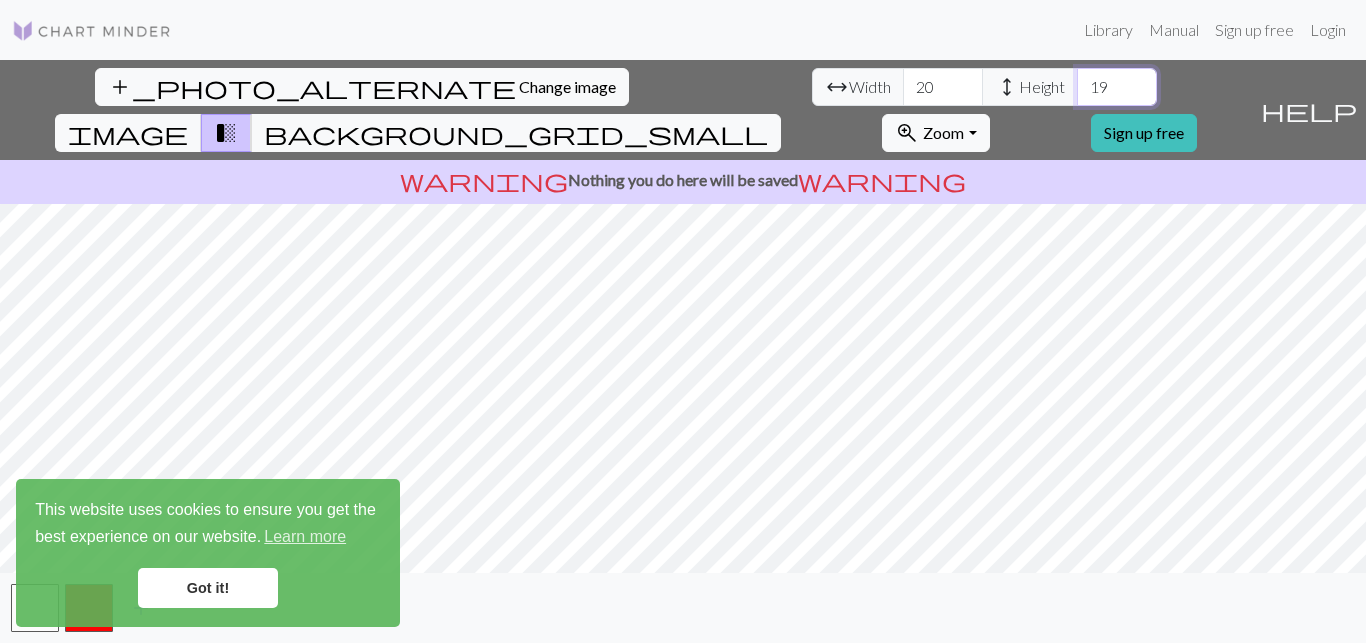 click on "19" at bounding box center (1117, 87) 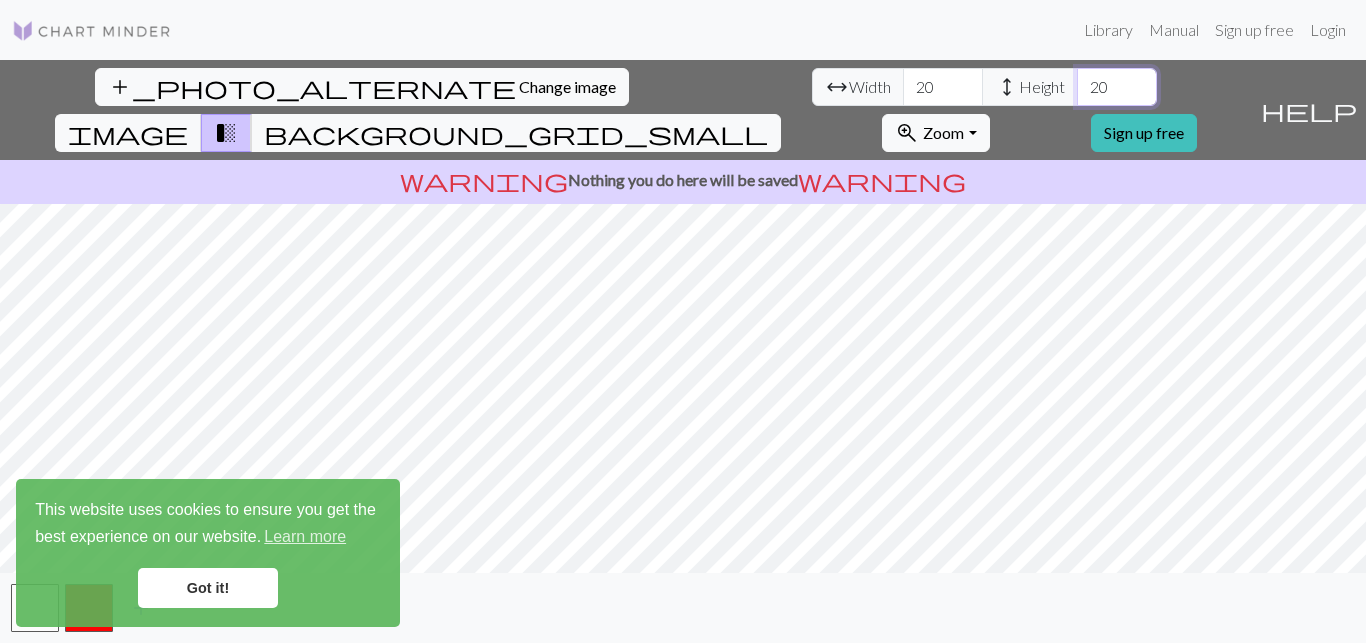 click on "20" at bounding box center [1117, 87] 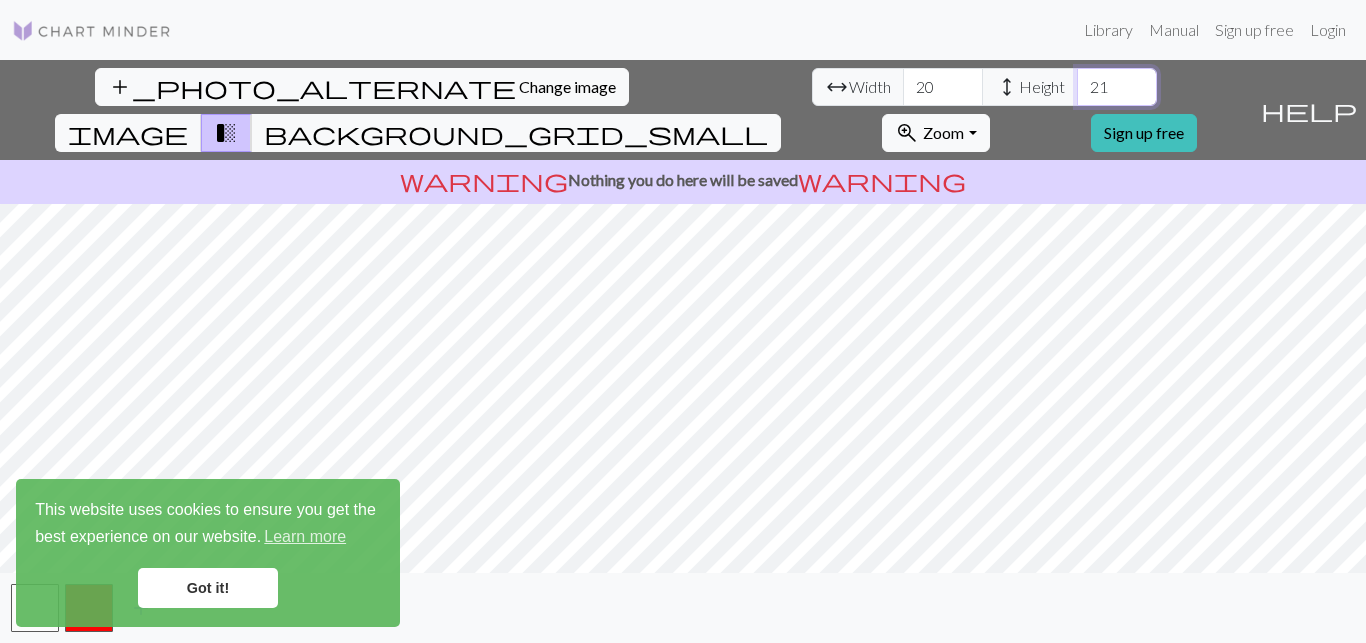 click on "21" at bounding box center [1117, 87] 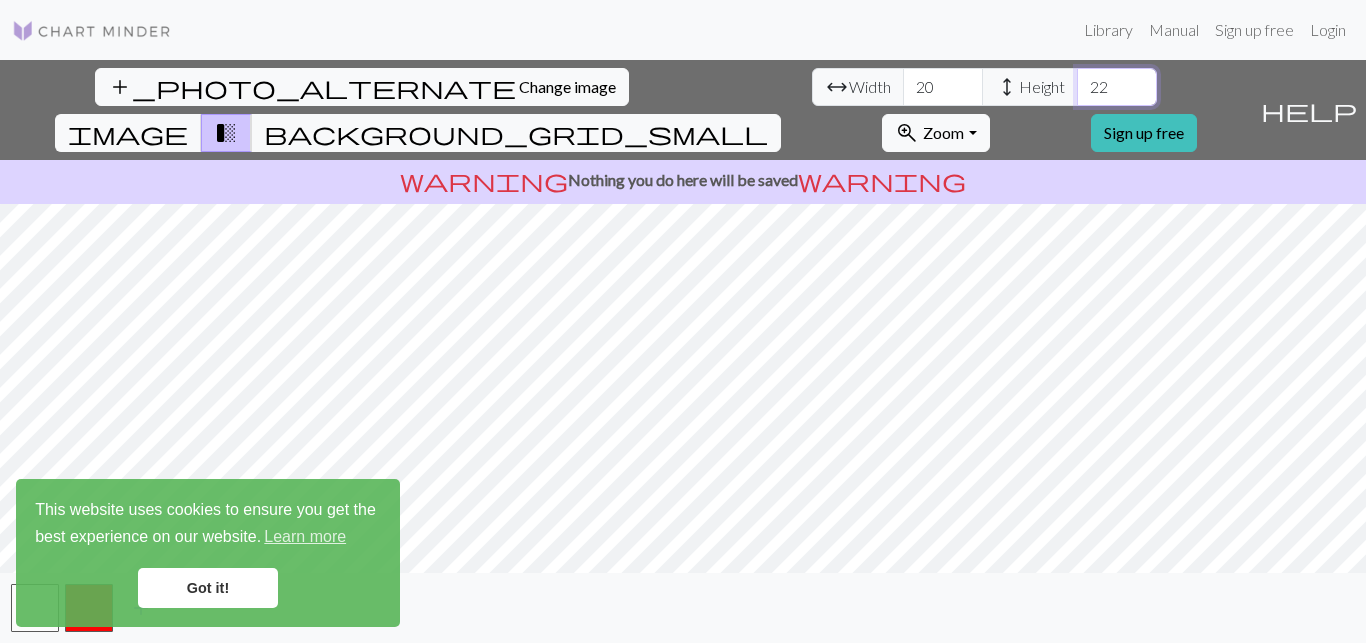 click on "22" at bounding box center [1117, 87] 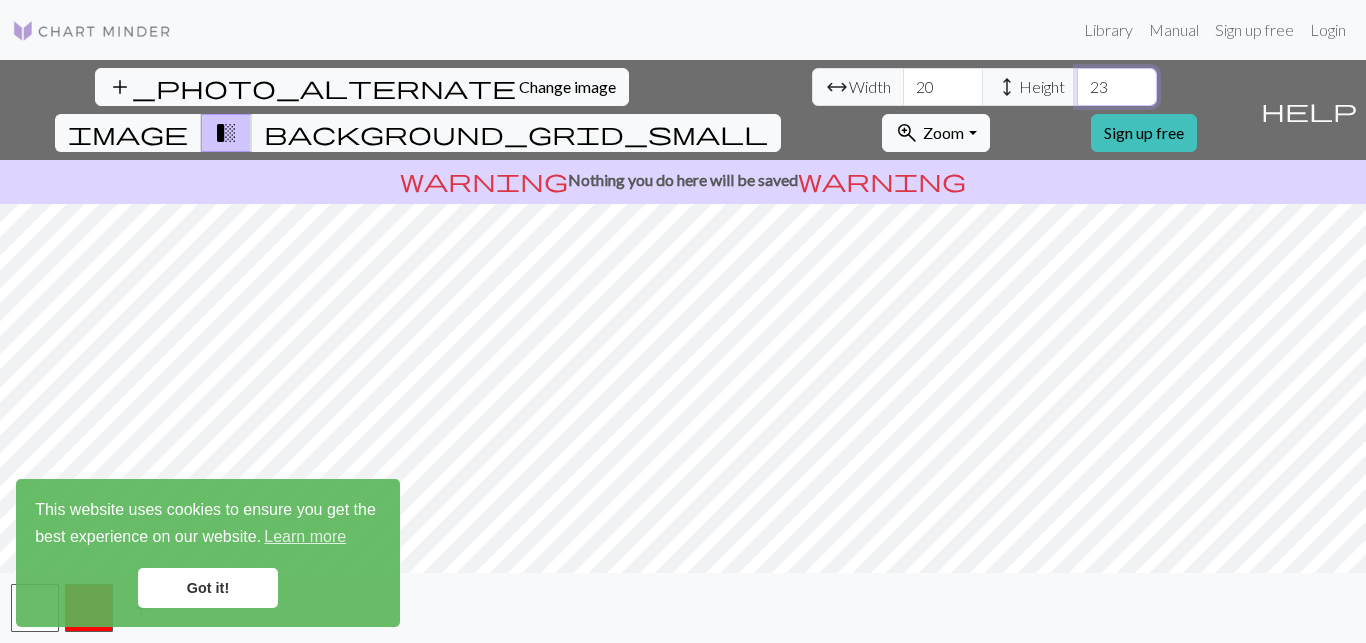 click on "23" at bounding box center (1117, 87) 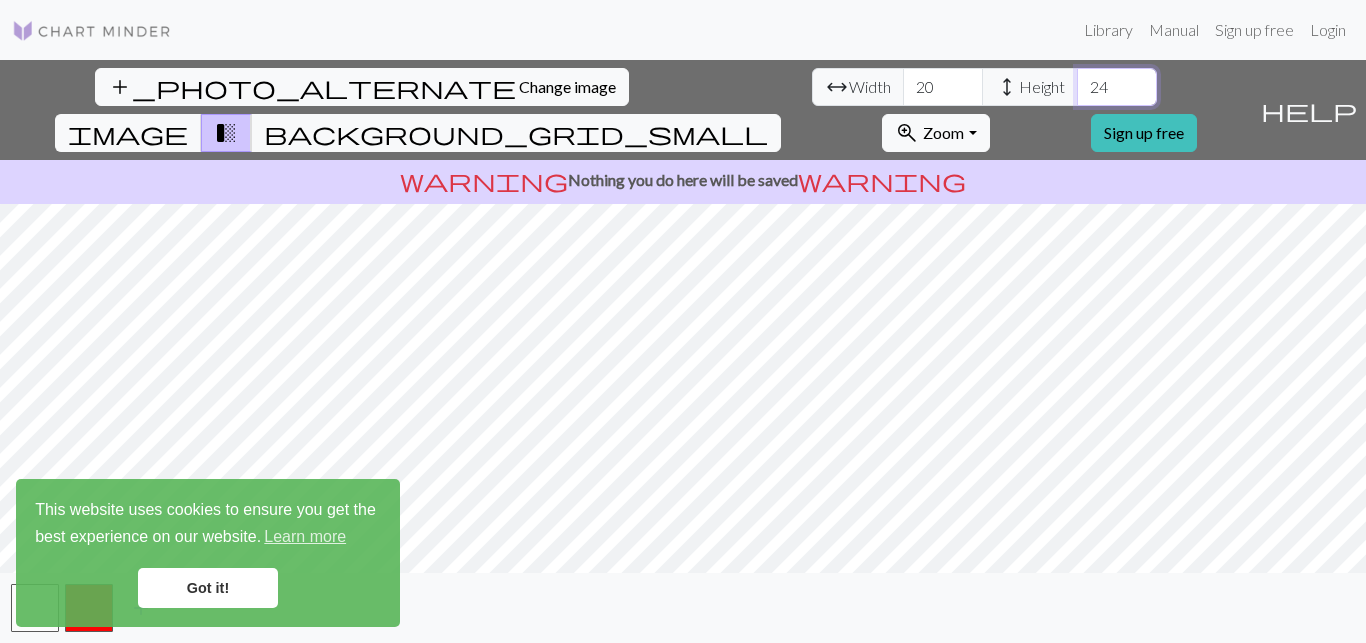 click on "24" at bounding box center (1117, 87) 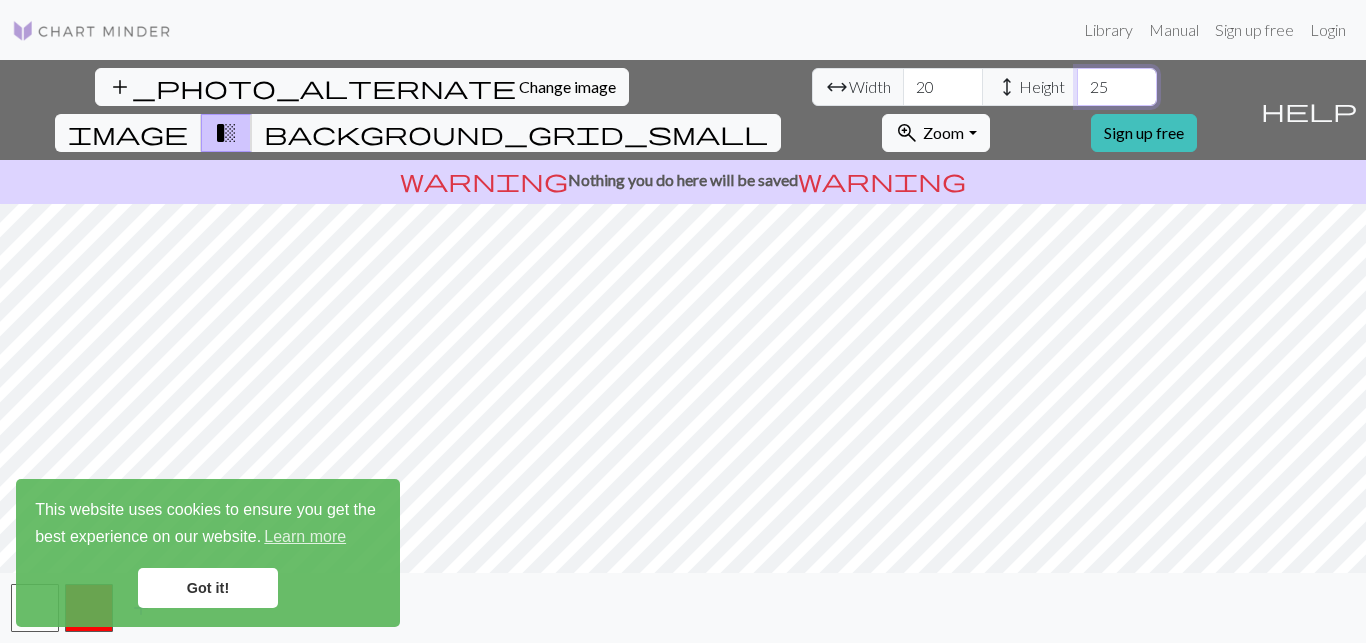 click on "25" at bounding box center (1117, 87) 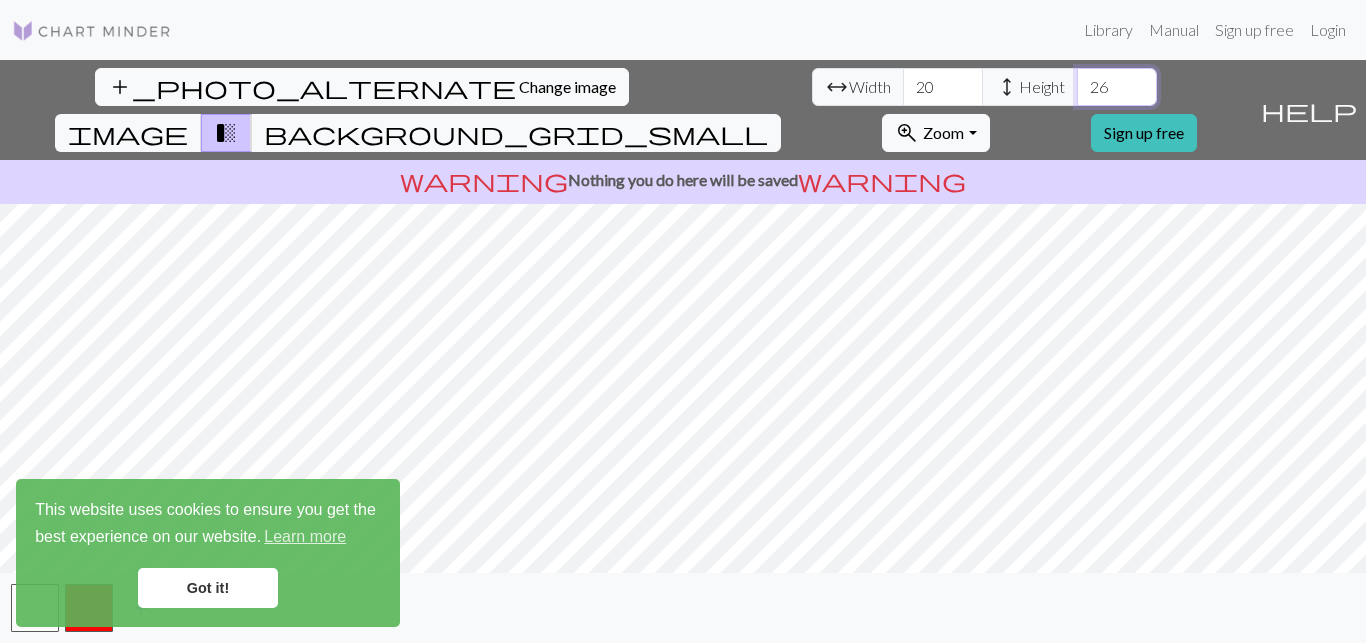 click on "26" at bounding box center (1117, 87) 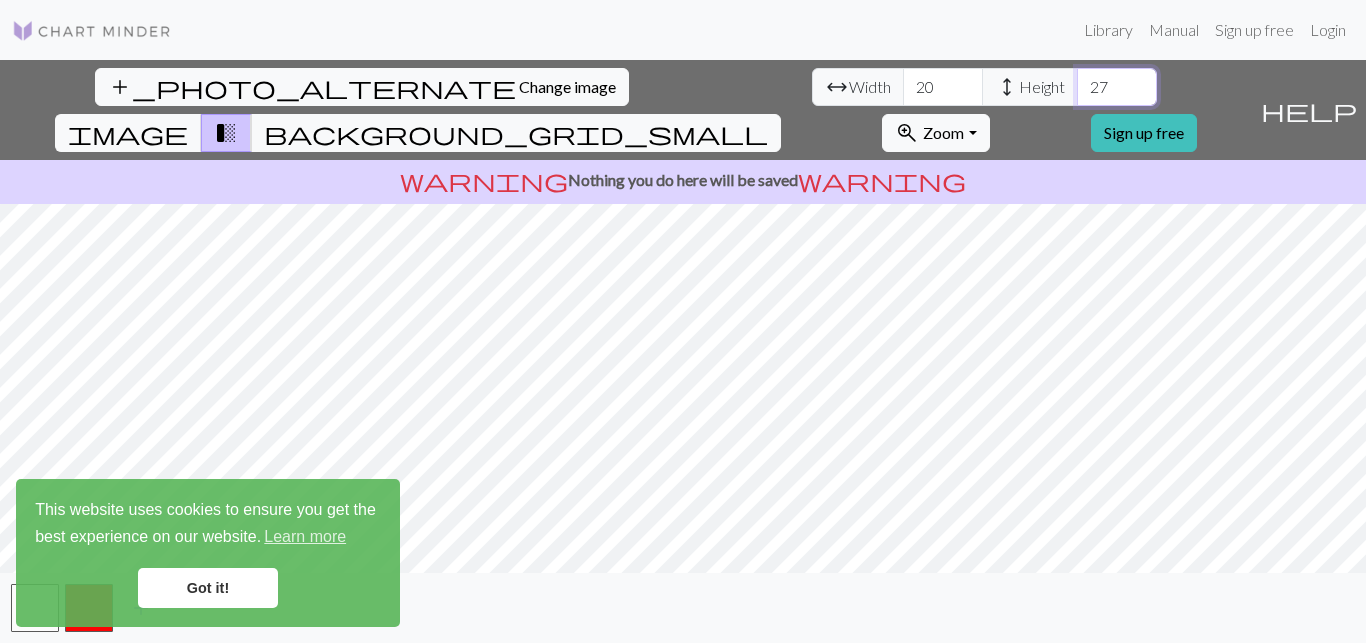 click on "27" at bounding box center (1117, 87) 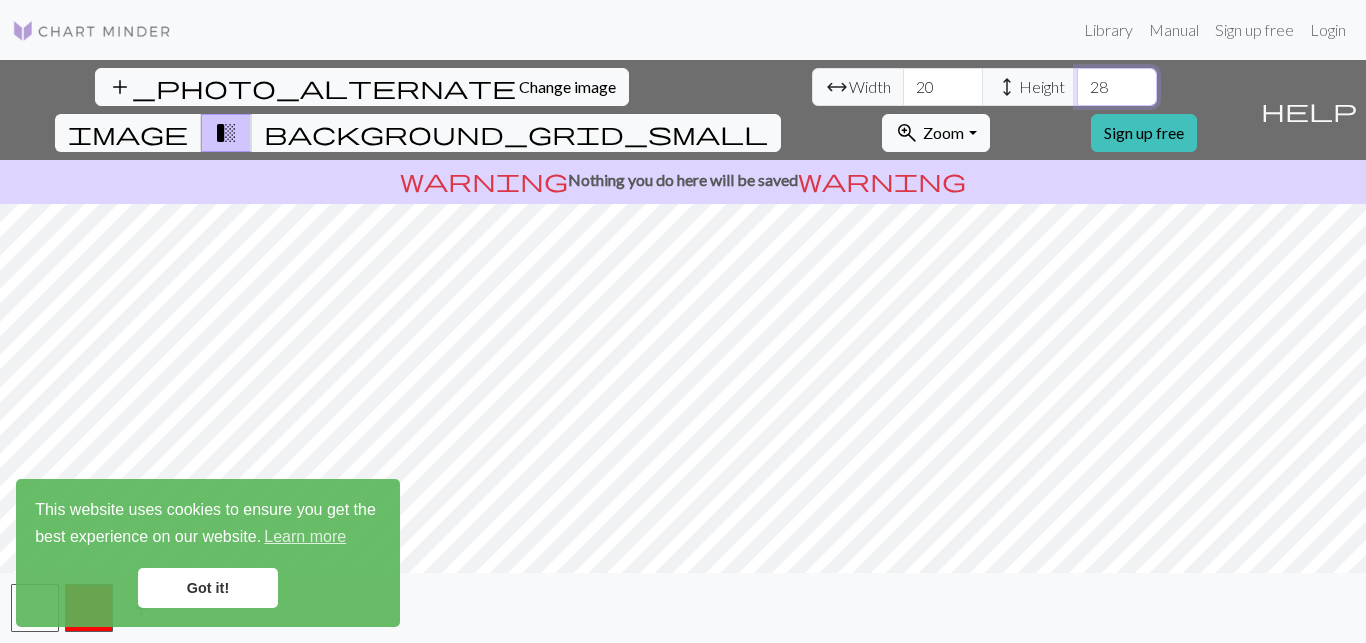 click on "28" at bounding box center [1117, 87] 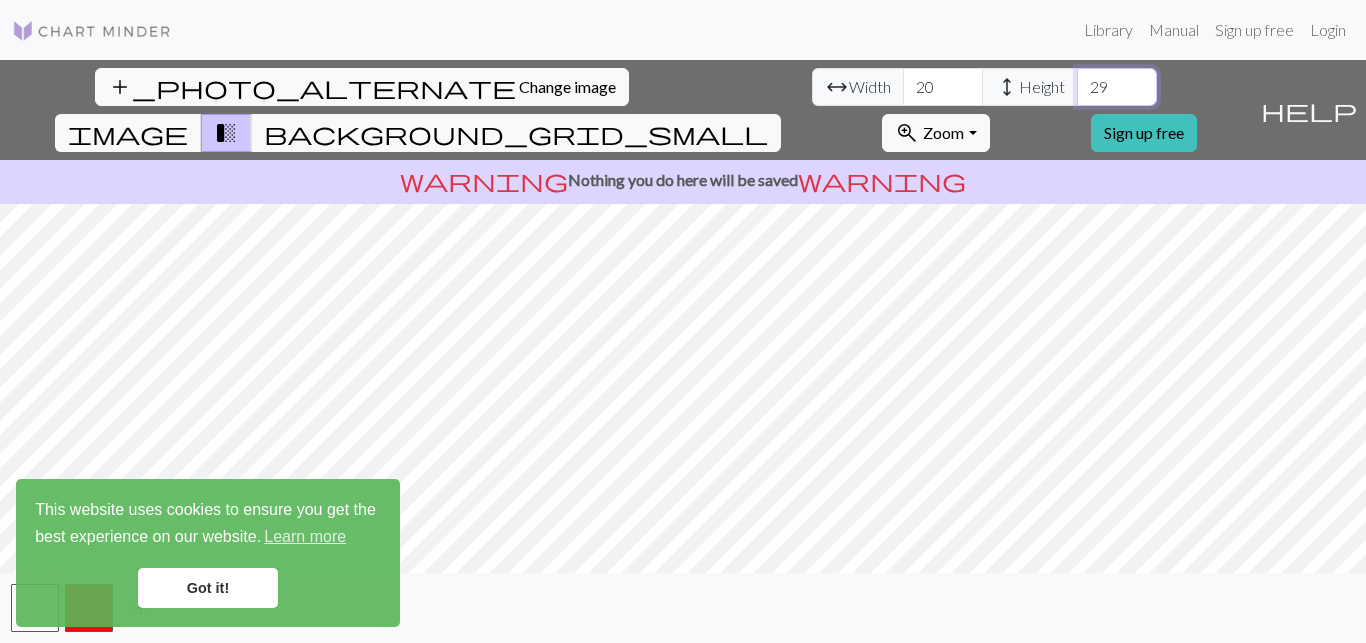 click on "29" at bounding box center [1117, 87] 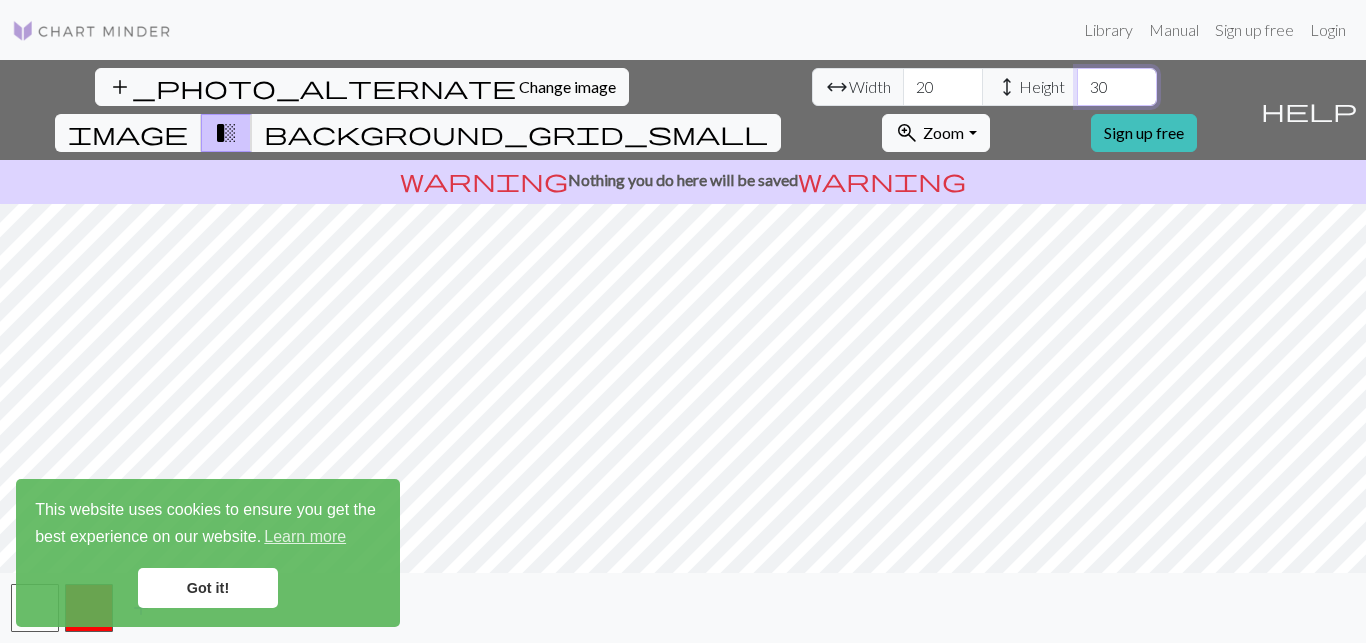 click on "30" at bounding box center (1117, 87) 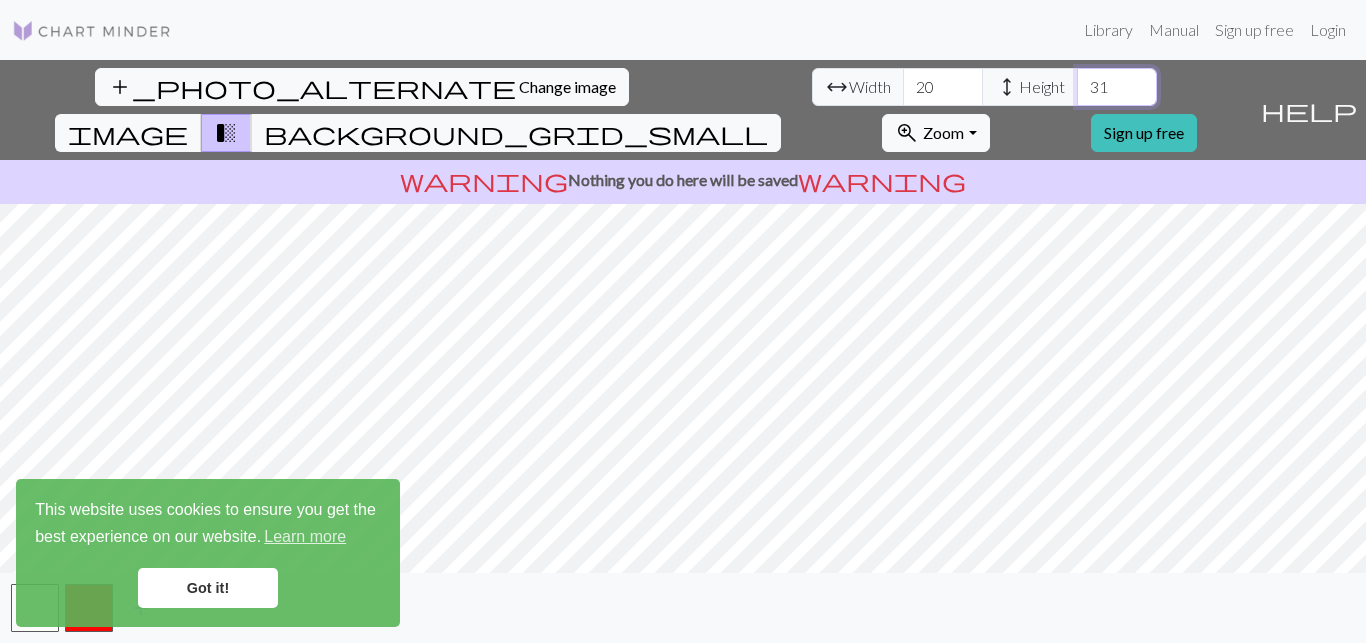 type on "31" 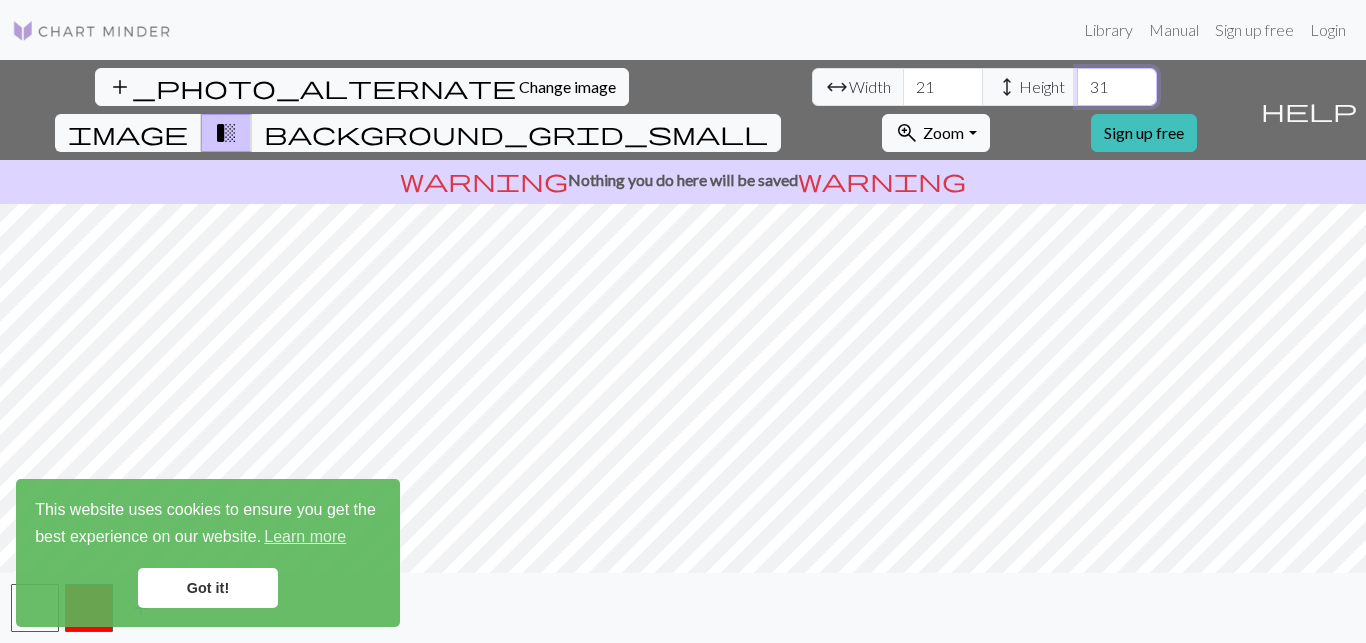 click on "21" at bounding box center (943, 87) 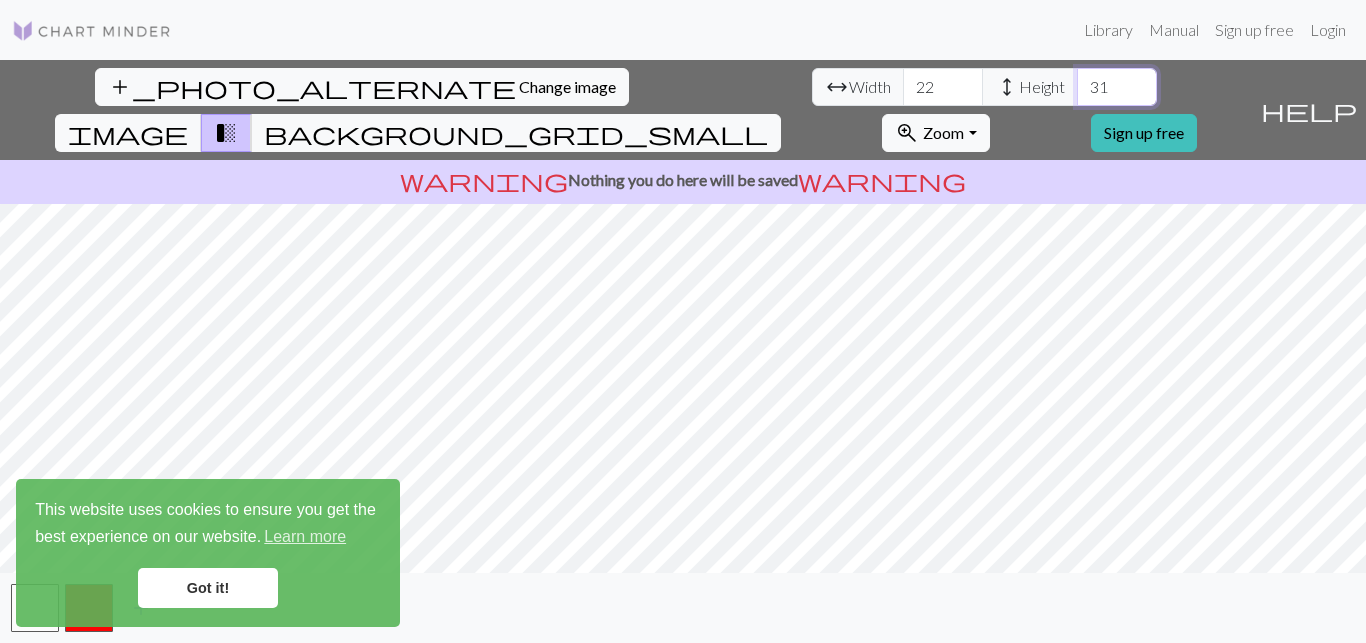 type on "22" 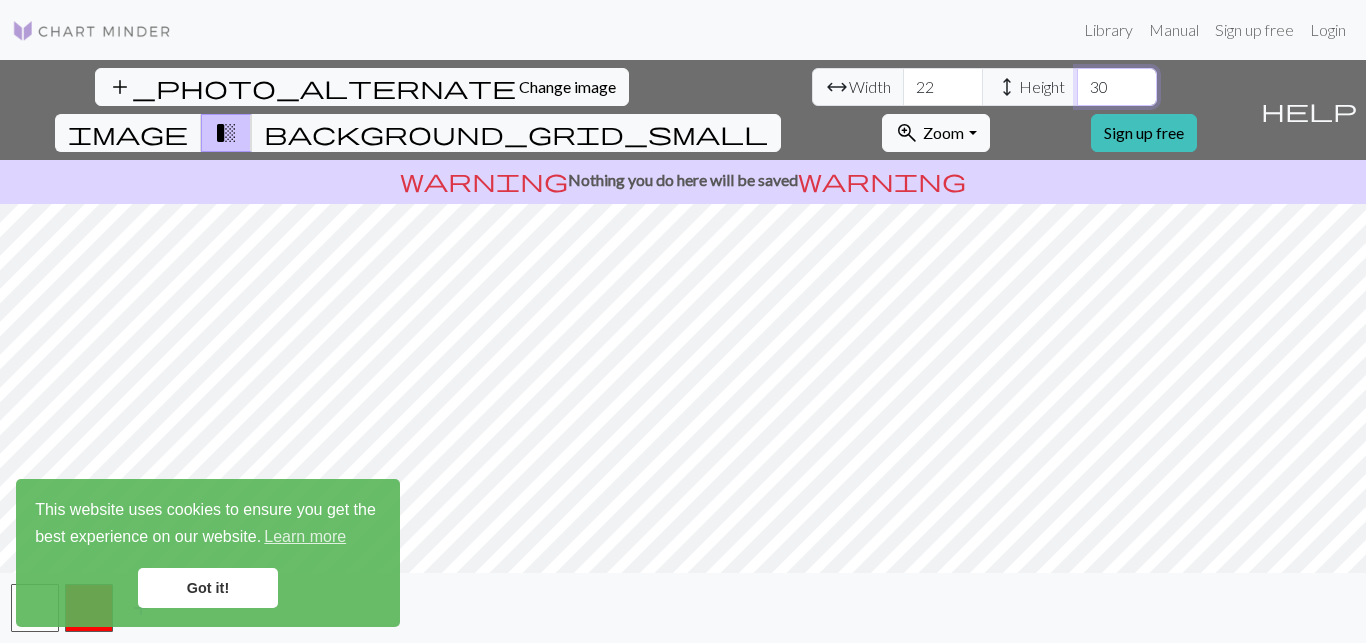 click on "30" at bounding box center (1117, 87) 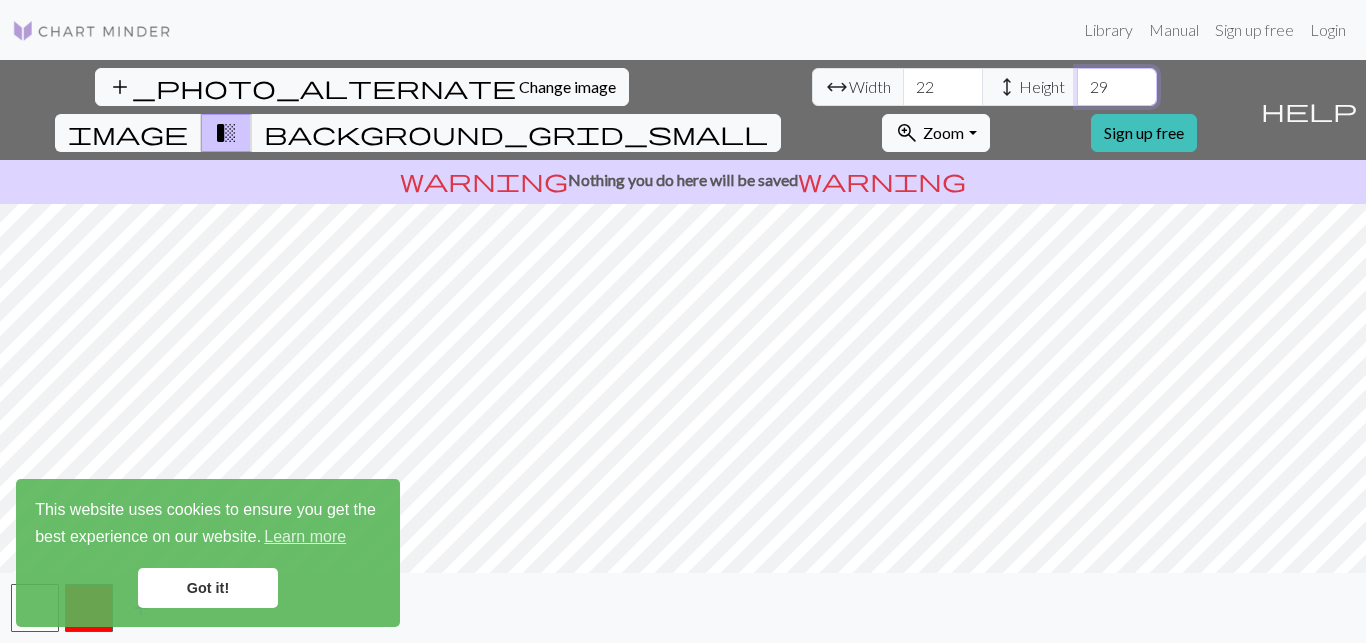 click on "29" at bounding box center (1117, 87) 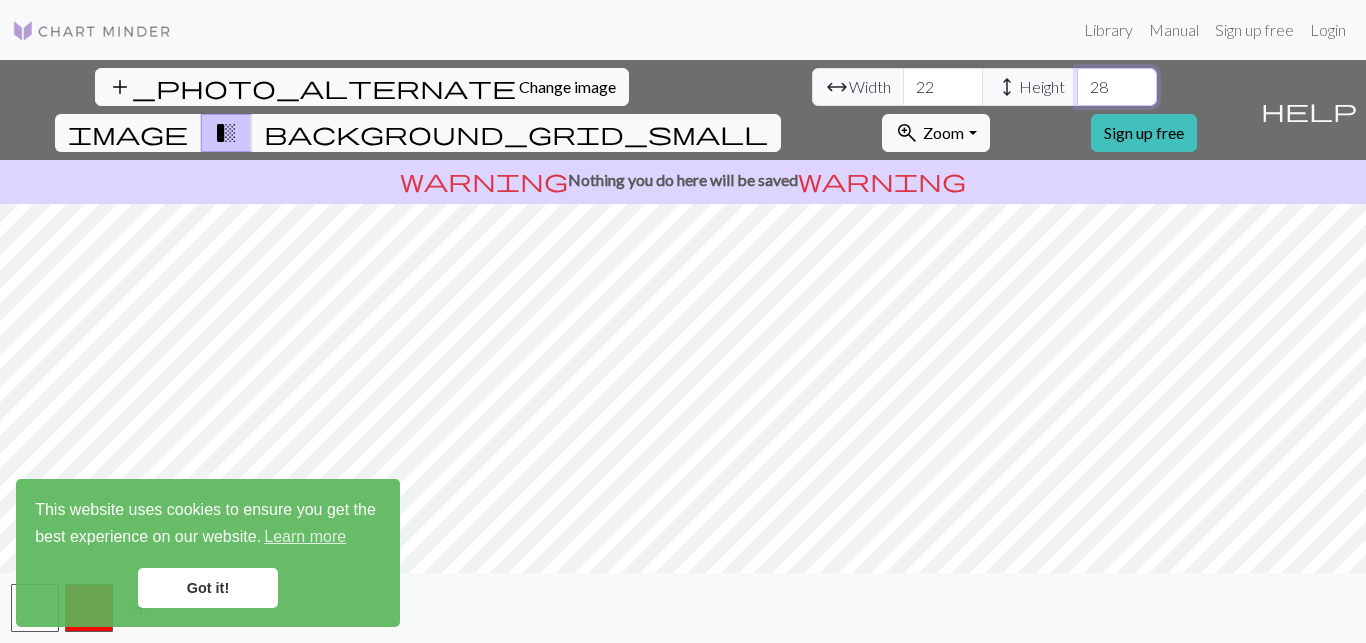 click on "28" at bounding box center [1117, 87] 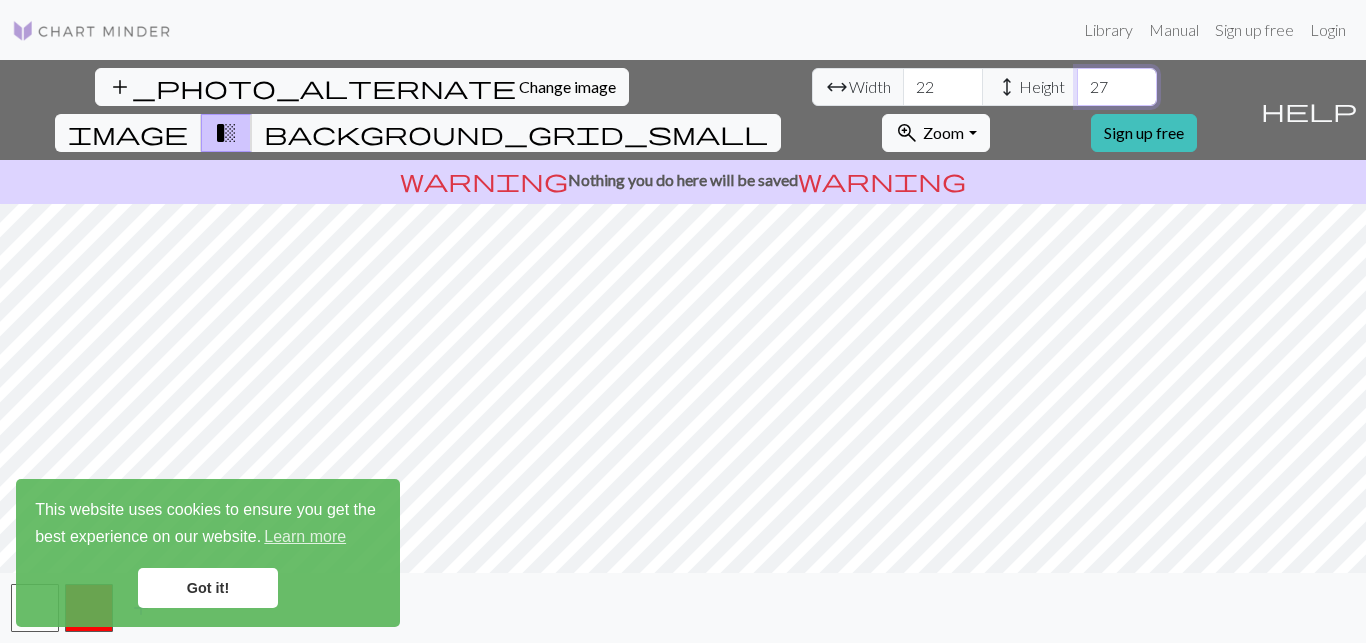 click on "27" at bounding box center [1117, 87] 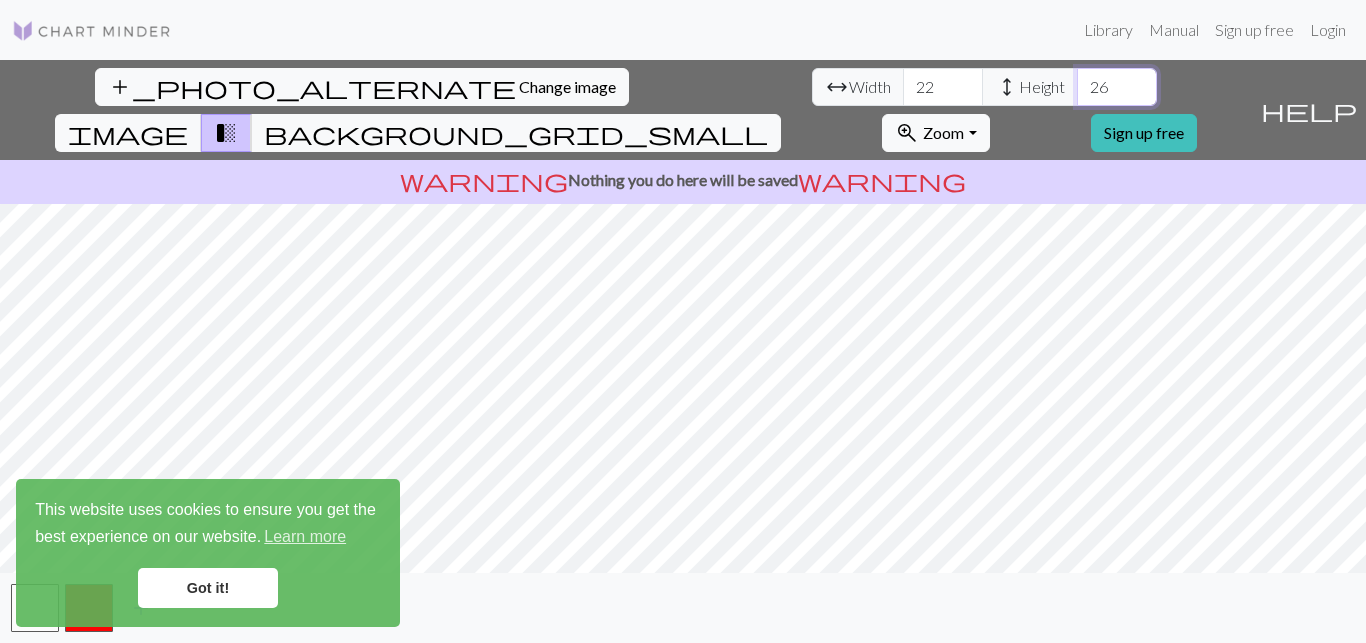 click on "26" at bounding box center [1117, 87] 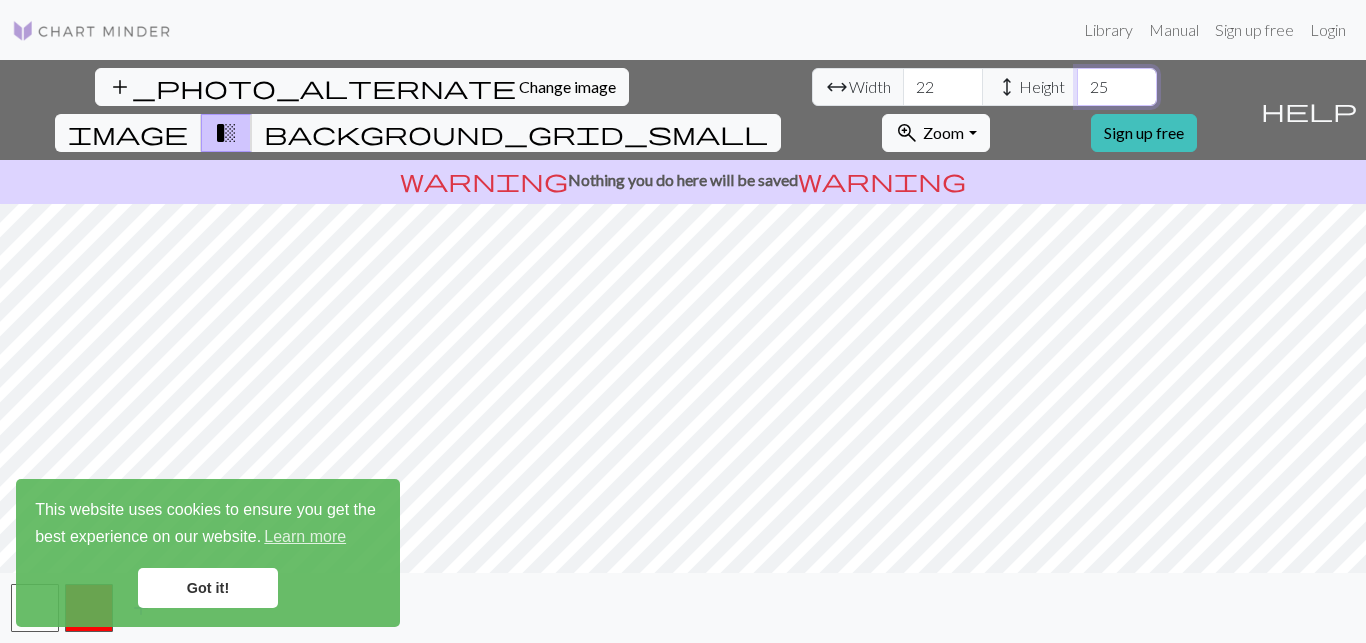 click on "25" at bounding box center (1117, 87) 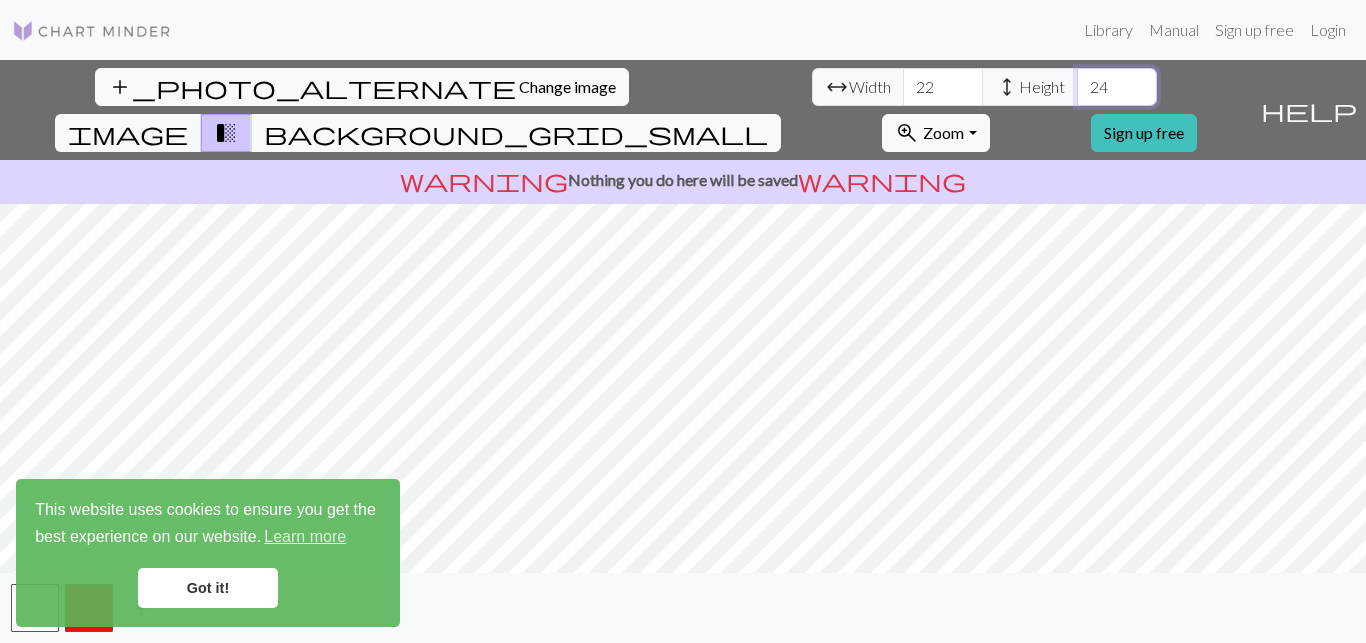 click on "24" at bounding box center [1117, 87] 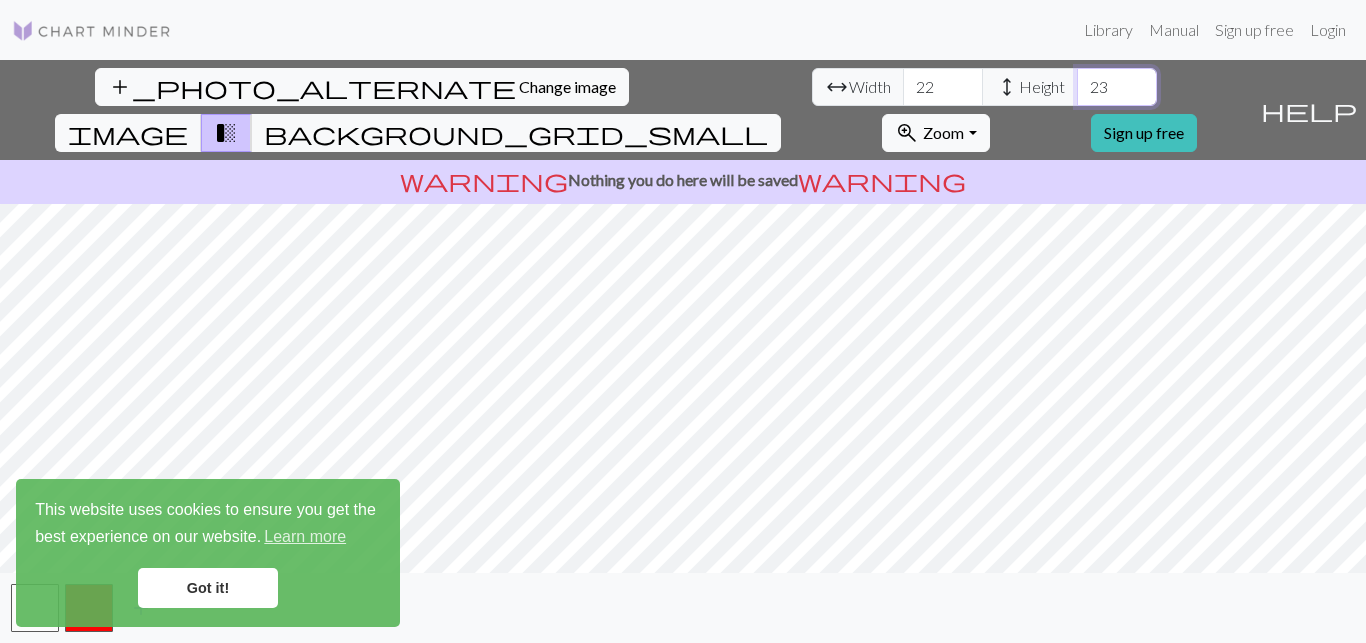 type on "23" 